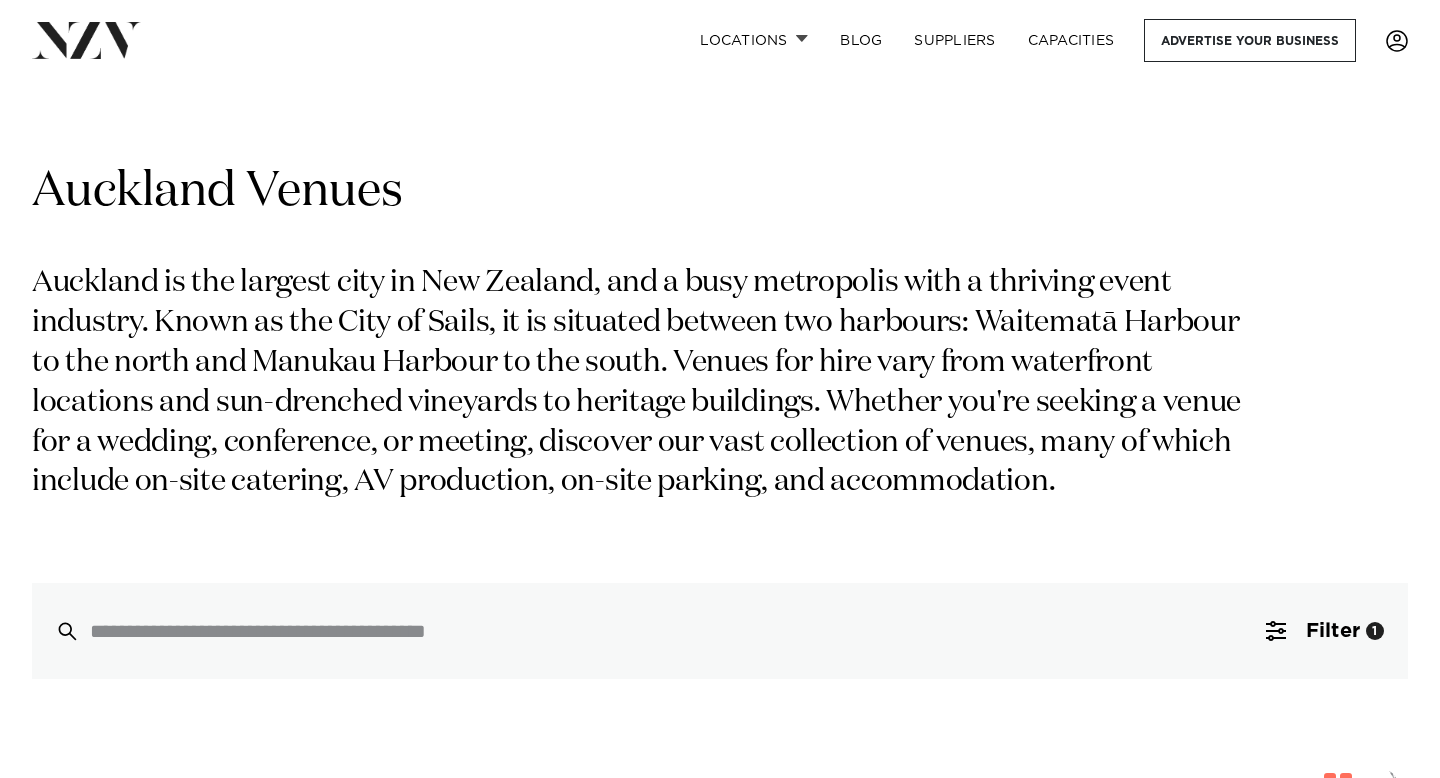 scroll, scrollTop: 0, scrollLeft: 0, axis: both 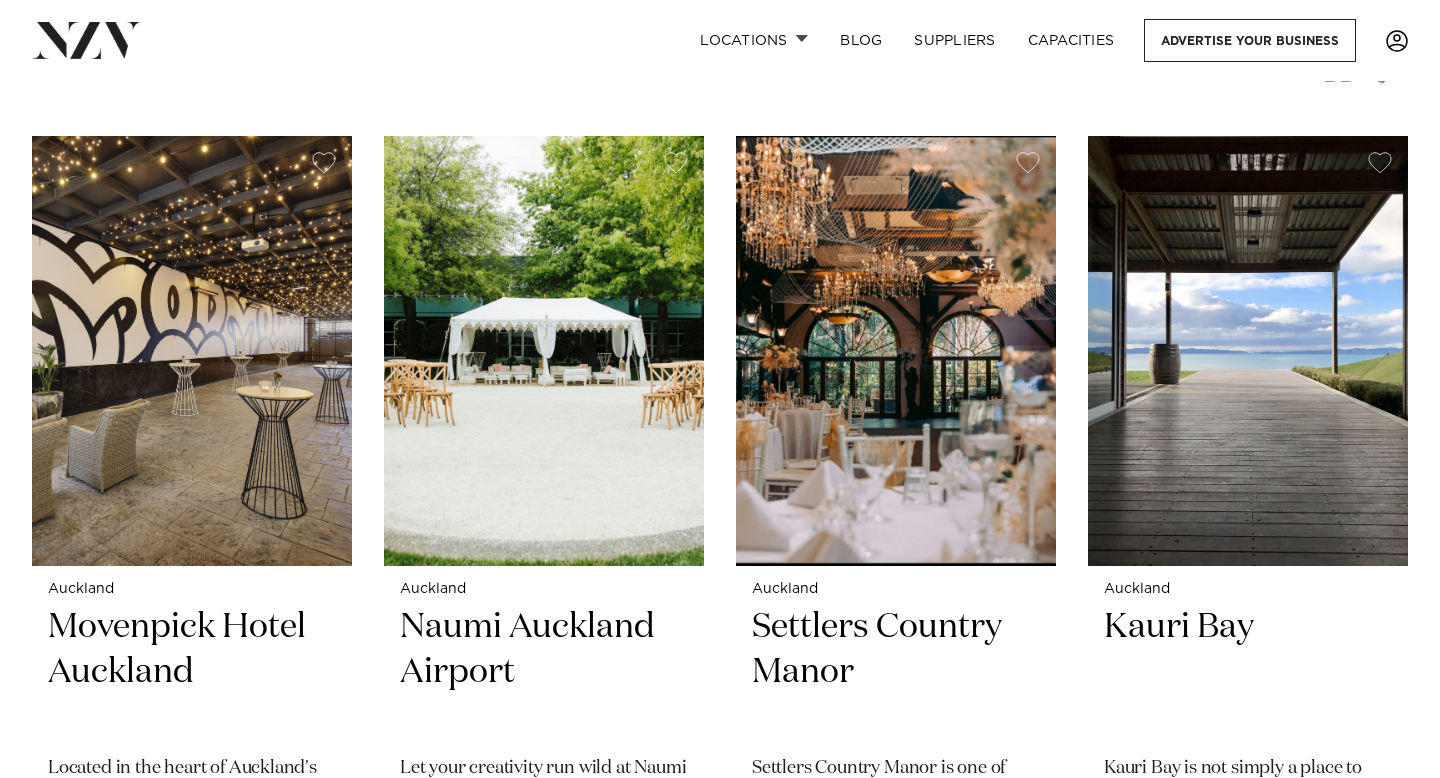 click on "[CITY]
[BRAND] [CITY]
Located in the heart of [CITY]'s CBD, [BRAND] [CITY] is the perfect base for hosting an event in style. Only steps away from Commercial Bay shopping precinct, a 5-minute walk from Britomart Train Station, and the Viaduct Harbour, you will find the best of the city at your doorstep. [BRAND] [CITY] is a sophisticated venue for events, both corporate and private.
200
150
200" at bounding box center [720, 5726] 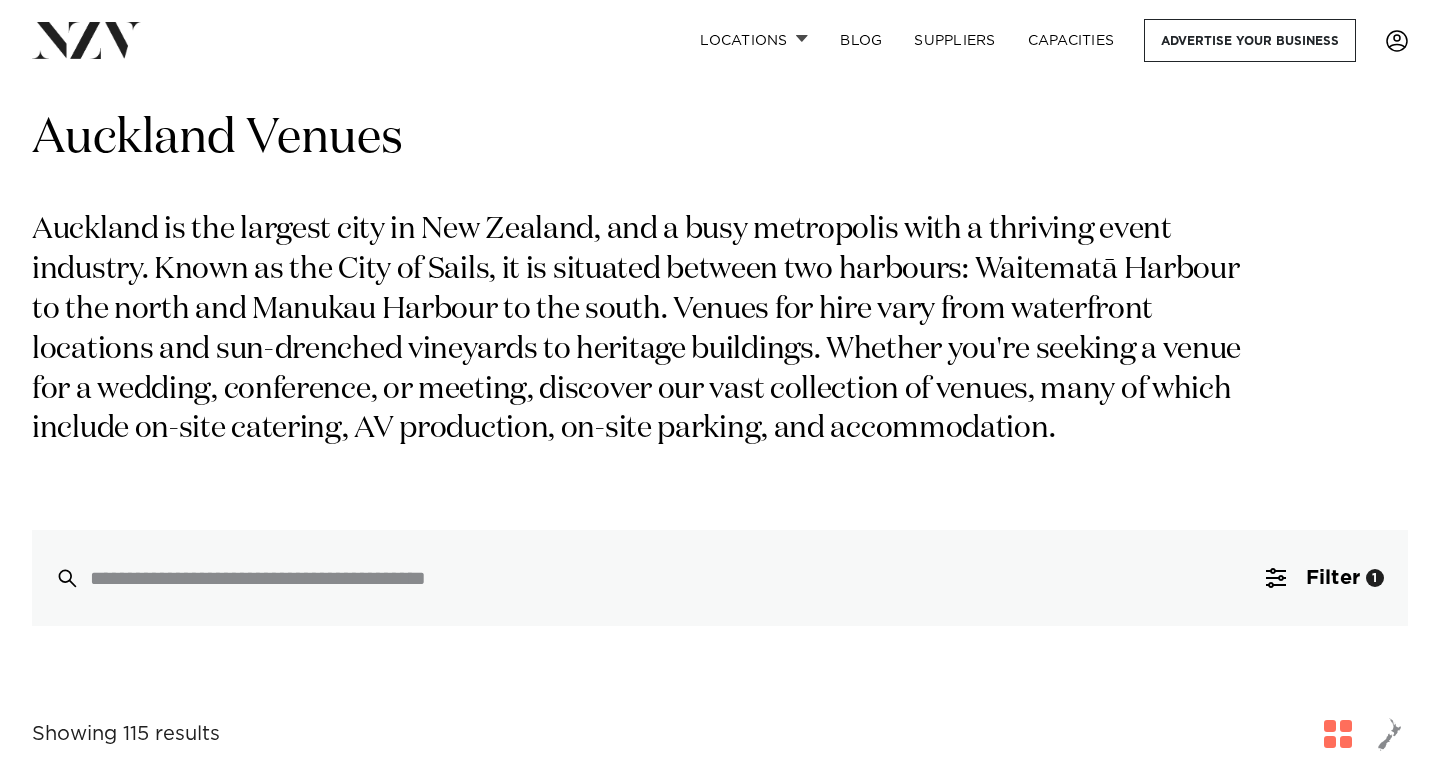 scroll, scrollTop: 0, scrollLeft: 0, axis: both 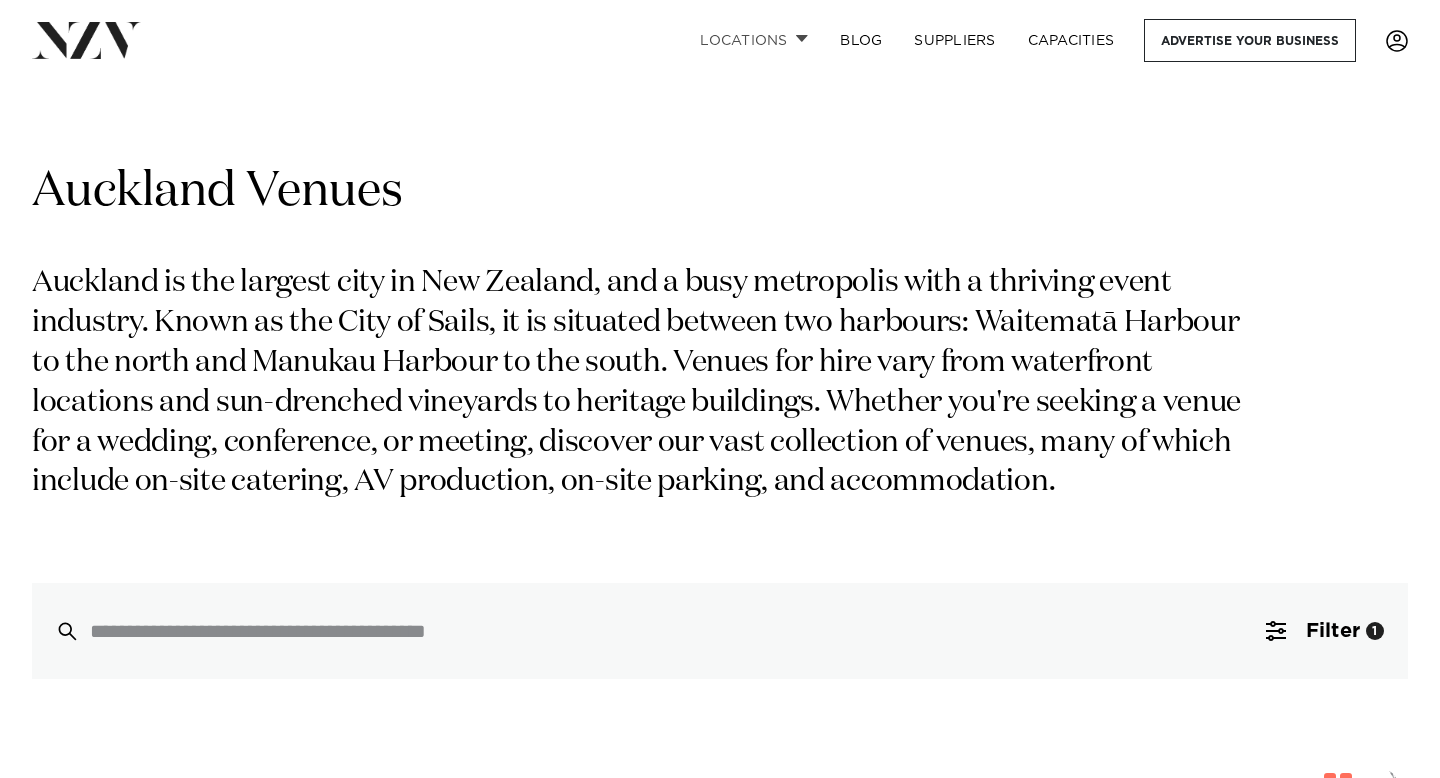 click on "Locations" at bounding box center (754, 40) 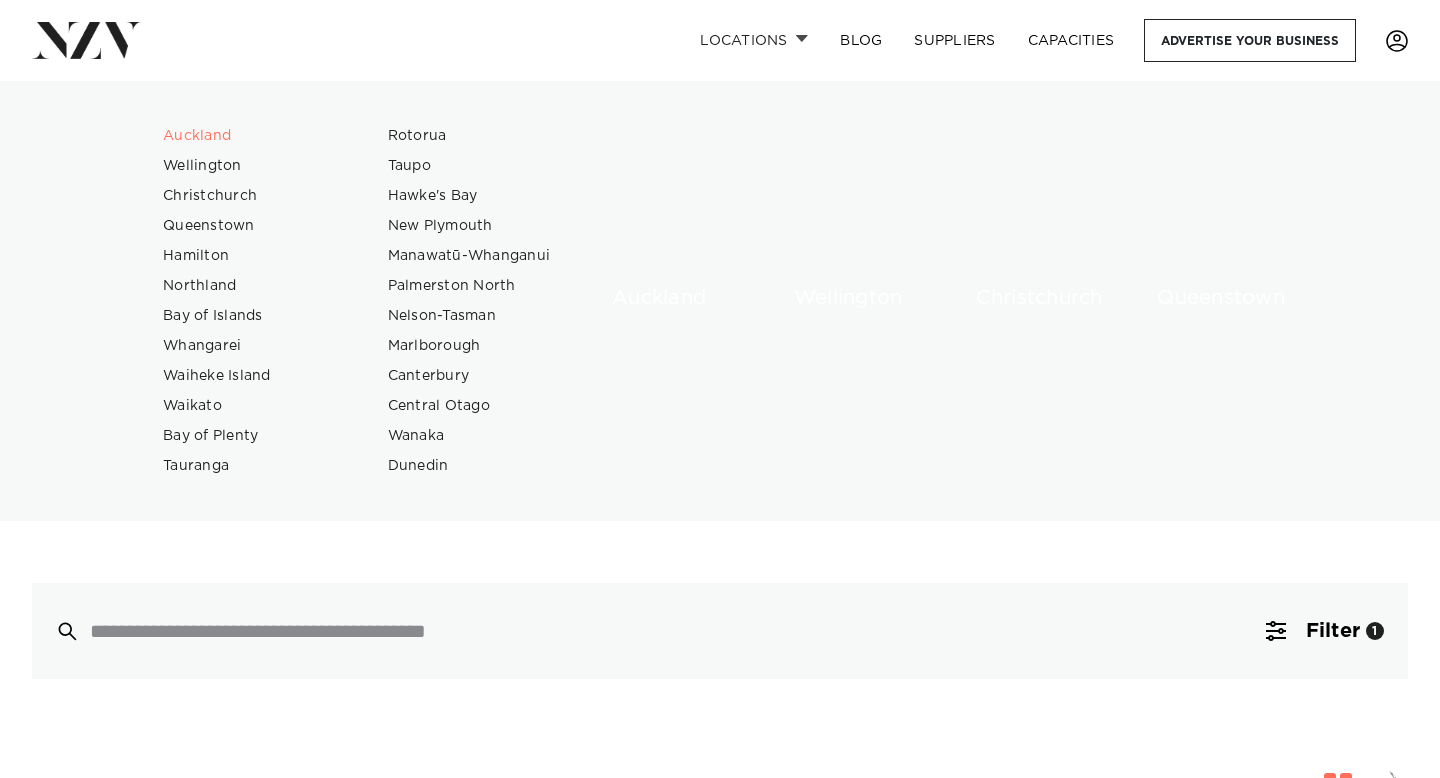 click on "Locations" at bounding box center [754, 40] 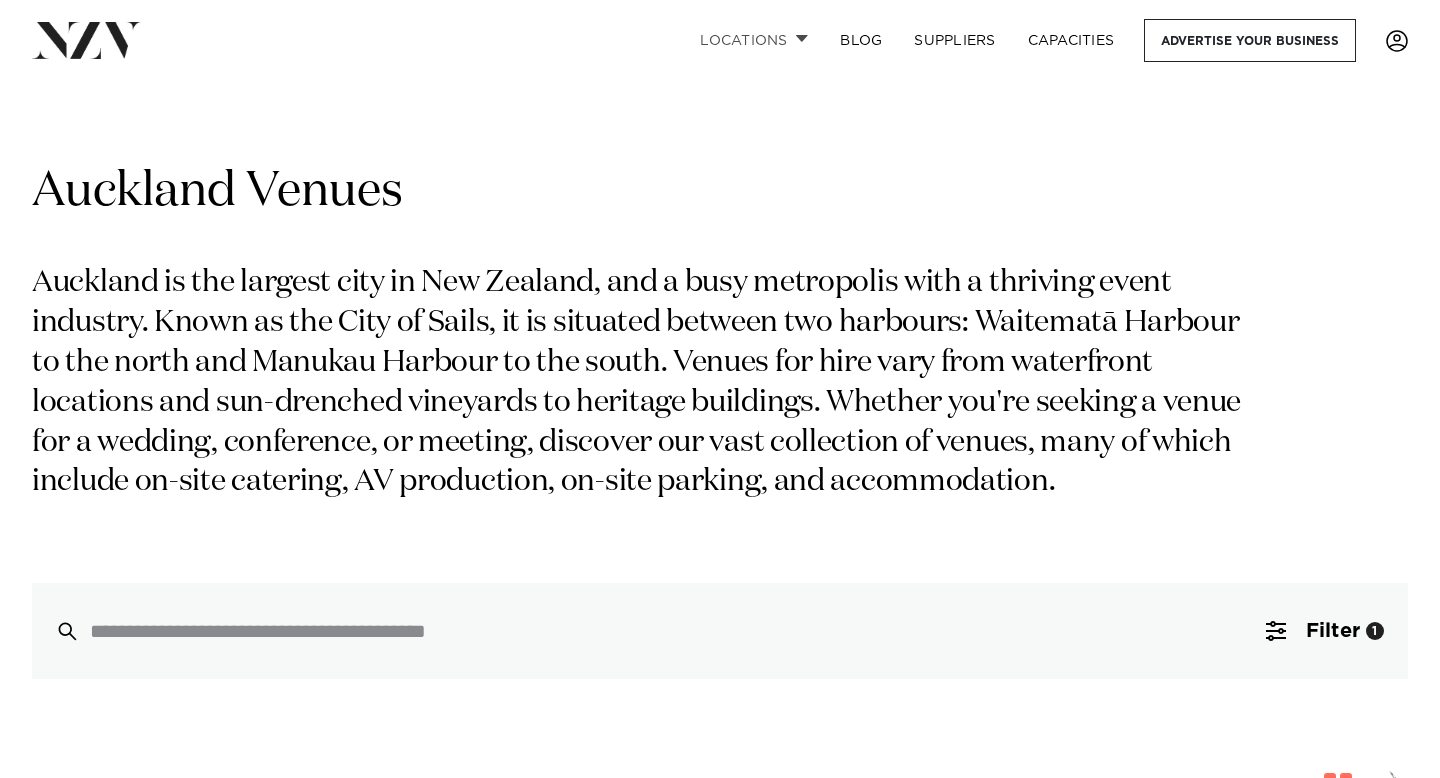 click on "Locations" at bounding box center (754, 40) 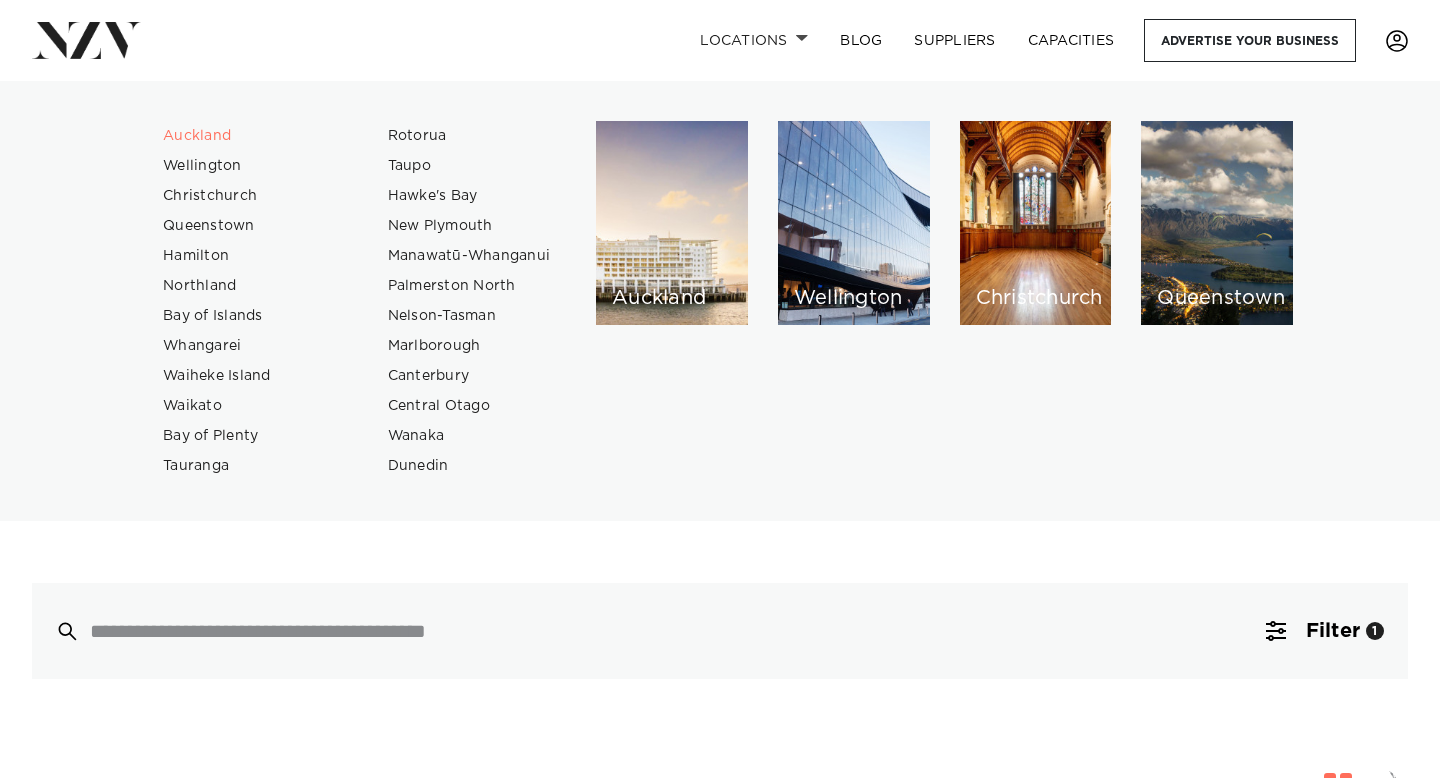 click on "Locations
[CITY]
[CITY]
[CITY]
[CITY]
[CITY]
[REGION]
[REGION]
[CITY]
[REGION]
[REGION]
[CITY]
[CITY]
[CITY]
[REGION]
[CITY]
[REGION]
[CITY]
[REGION]
[REGION]
[REGION]
[REGION]" at bounding box center (927, 40) 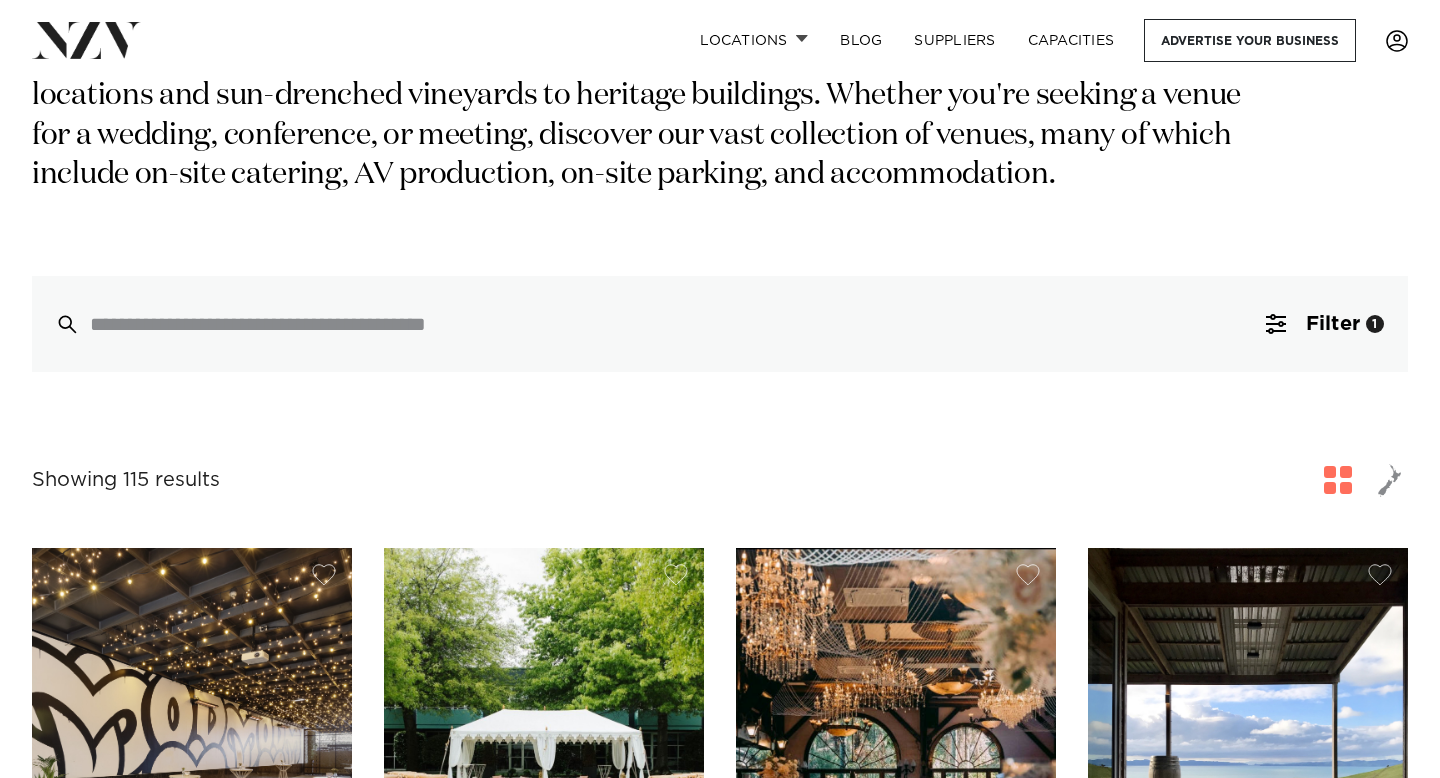 scroll, scrollTop: 330, scrollLeft: 0, axis: vertical 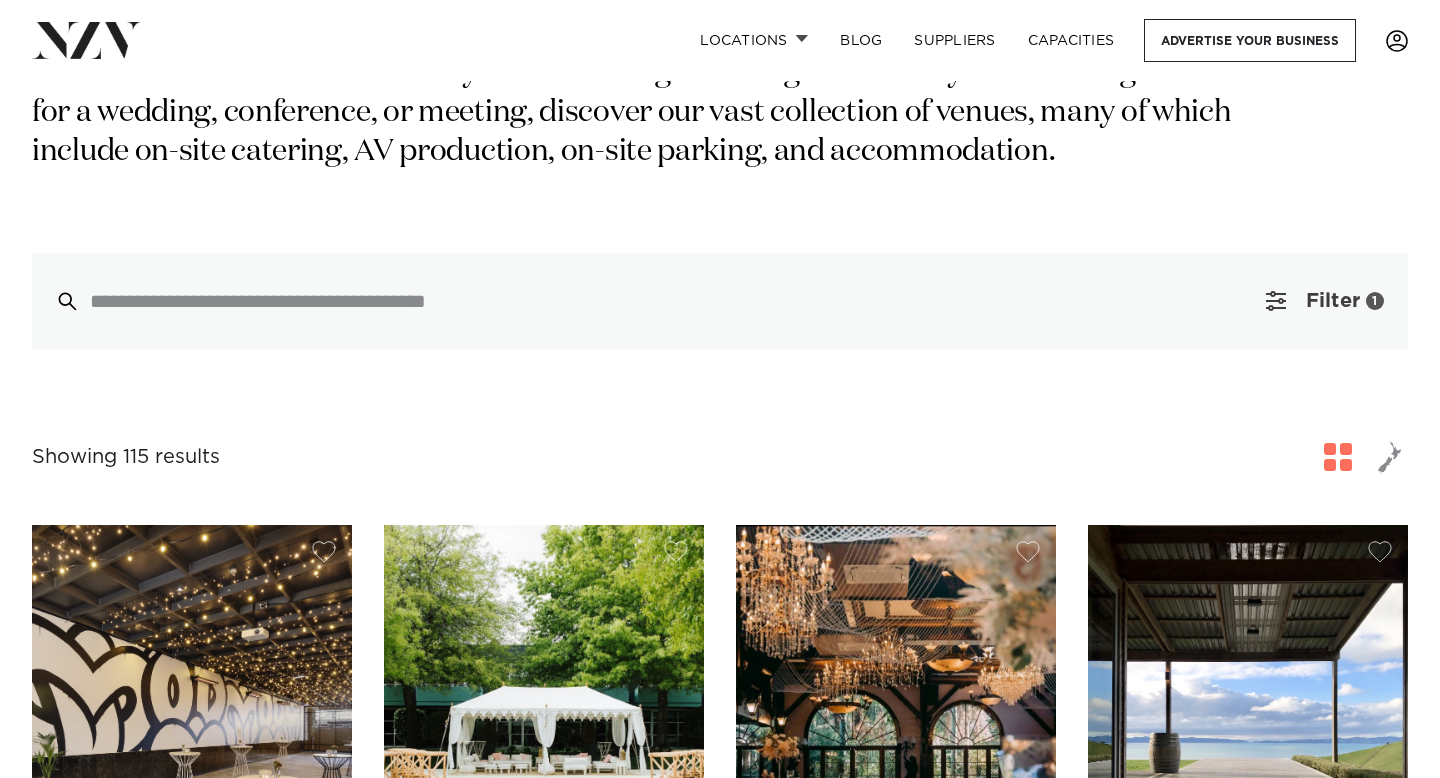 click on "Filter 1" at bounding box center (1325, 301) 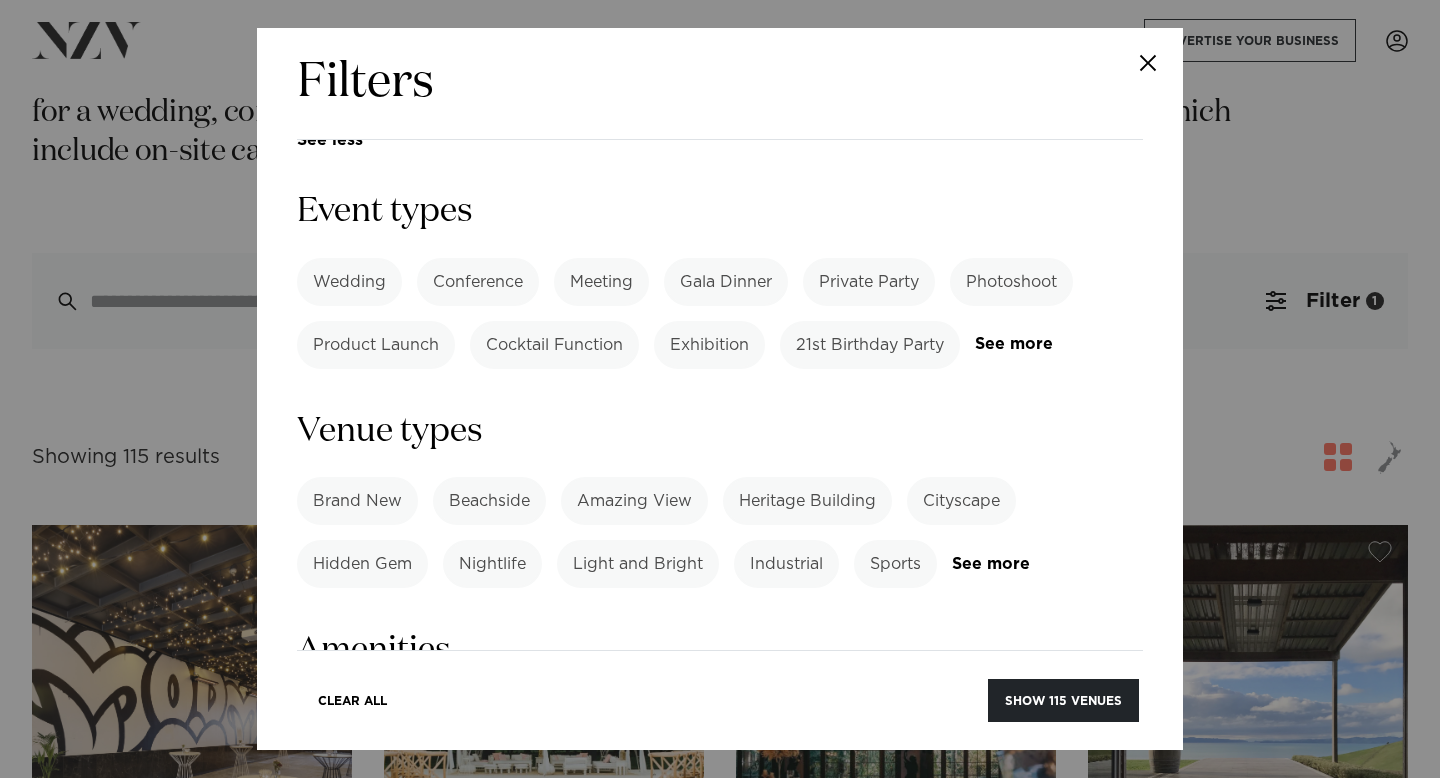 scroll, scrollTop: 708, scrollLeft: 0, axis: vertical 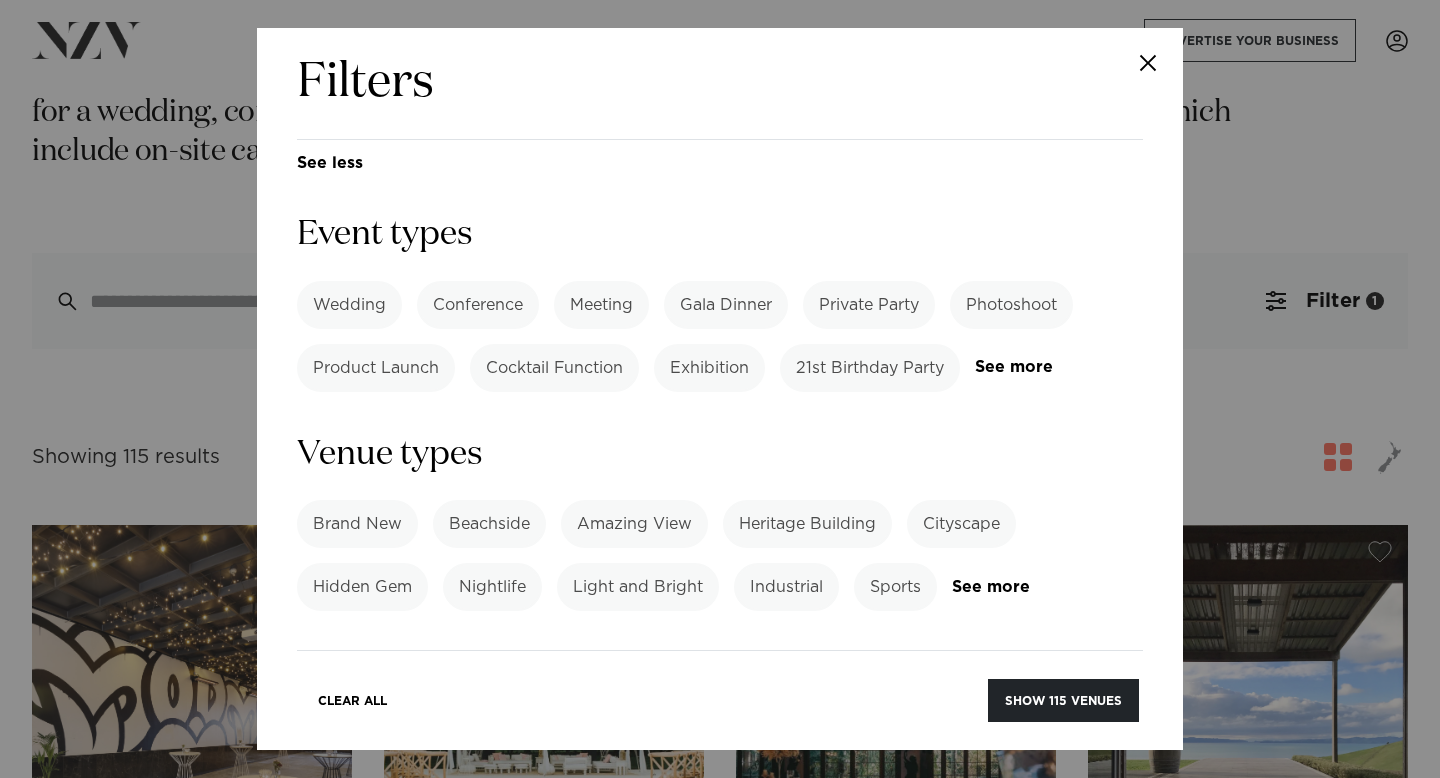 click on "Conference" at bounding box center (478, 305) 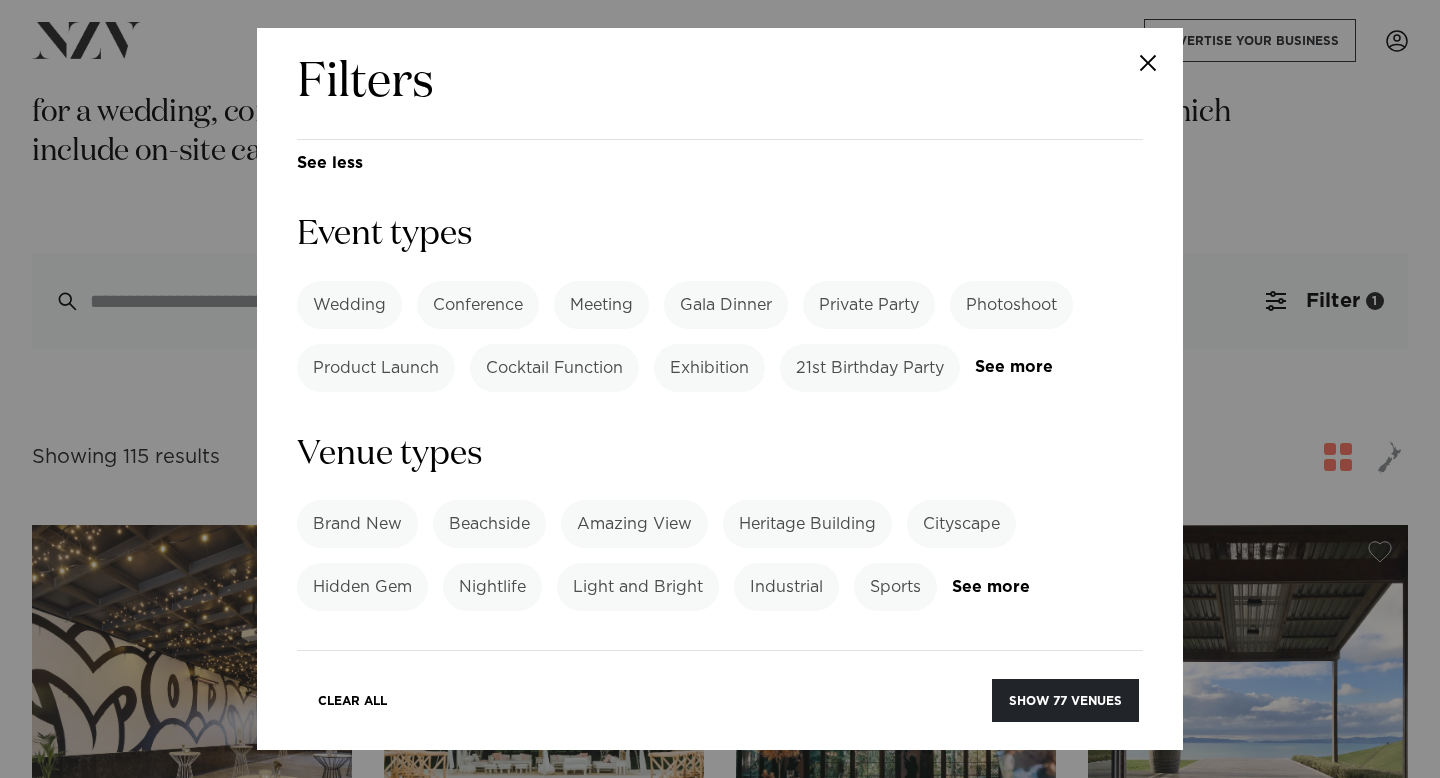click on "Product Launch" at bounding box center (376, 368) 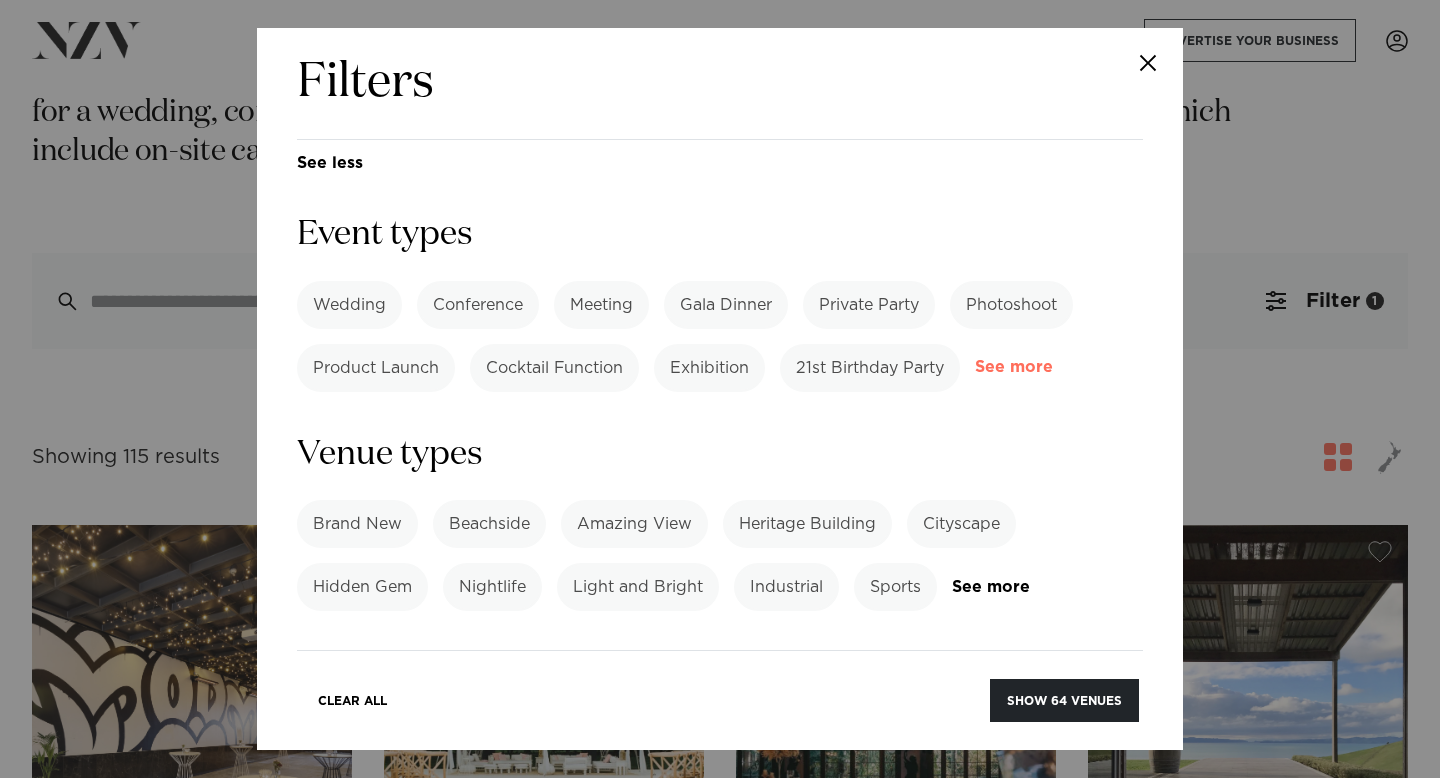 click on "See more" at bounding box center [1053, 367] 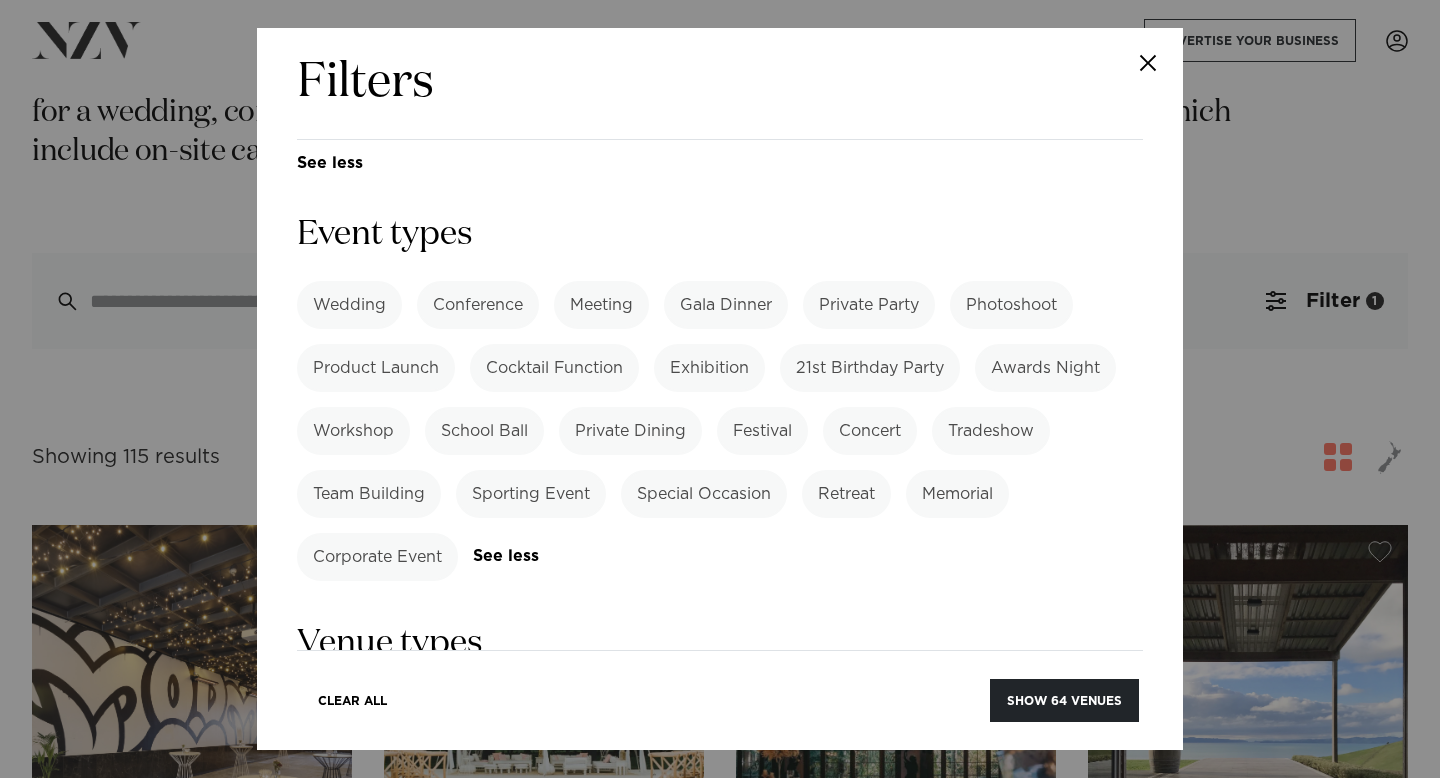 click on "Workshop" at bounding box center (353, 431) 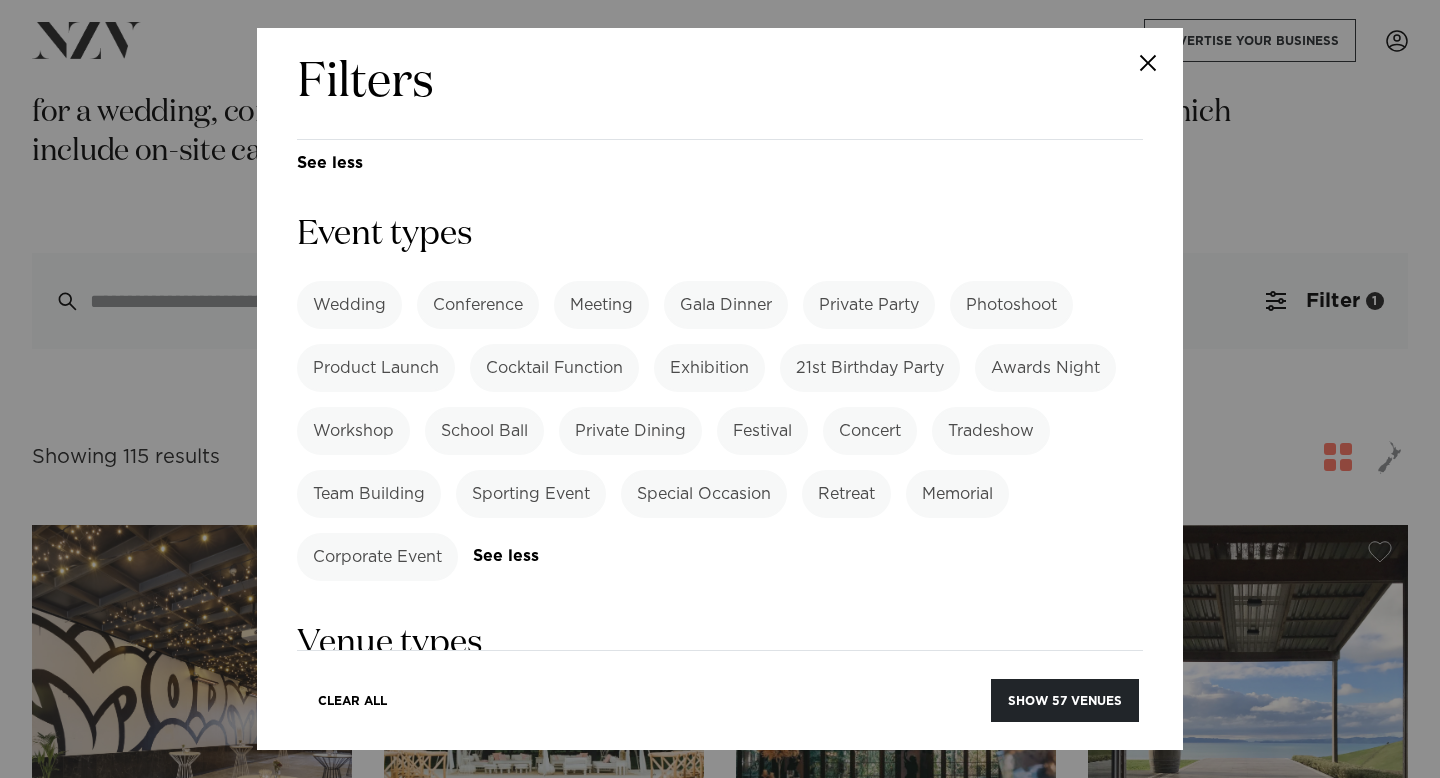 click on "Corporate Event" at bounding box center (377, 557) 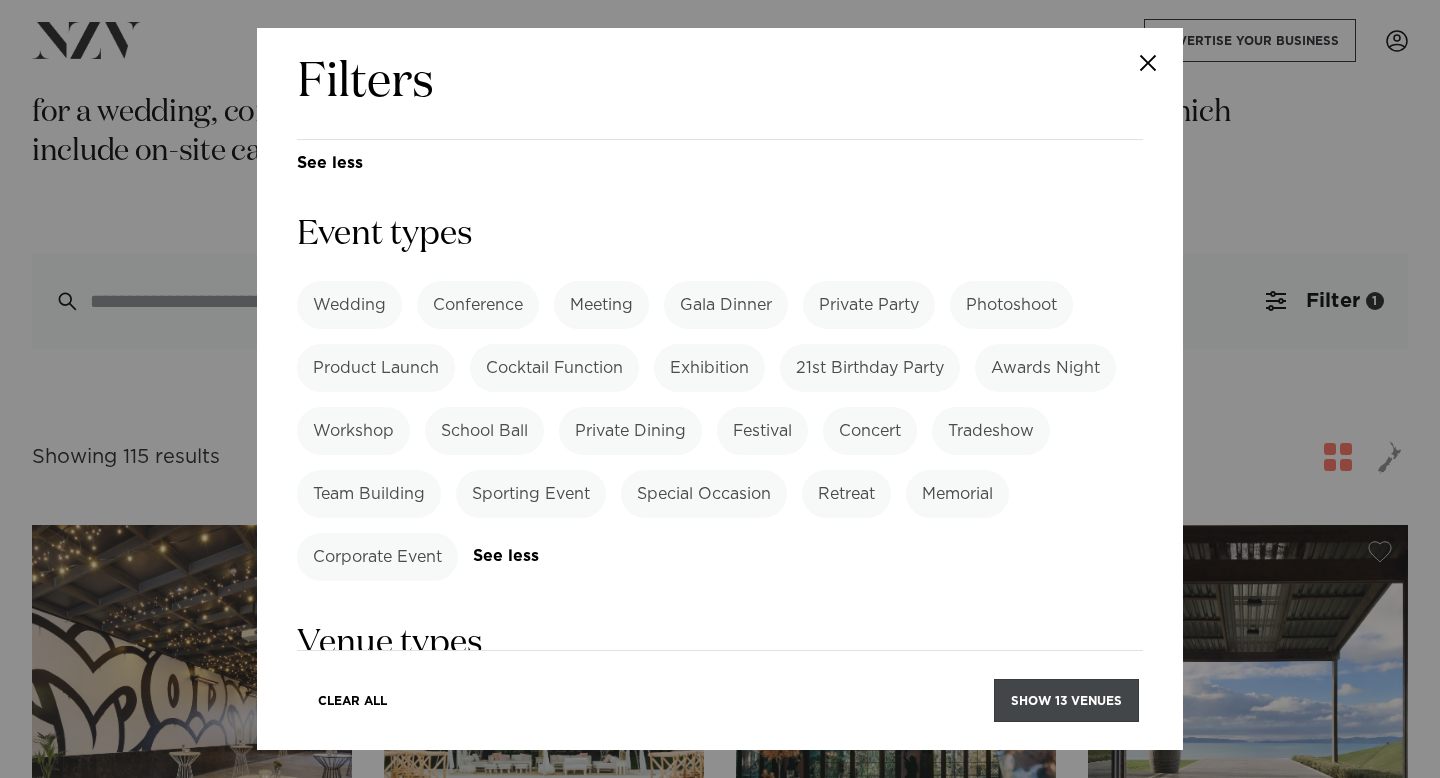 click on "Show 13 venues" at bounding box center [1066, 700] 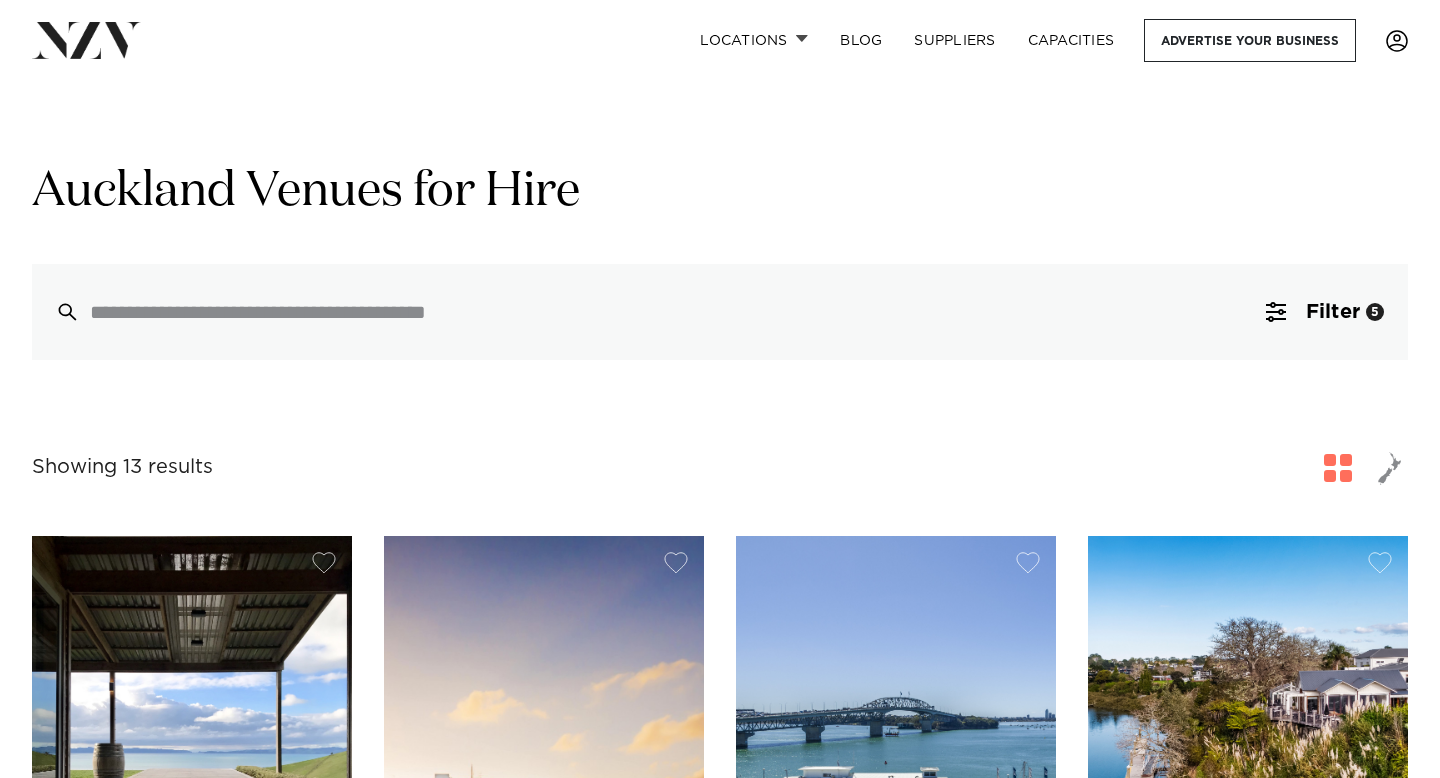 scroll, scrollTop: 0, scrollLeft: 0, axis: both 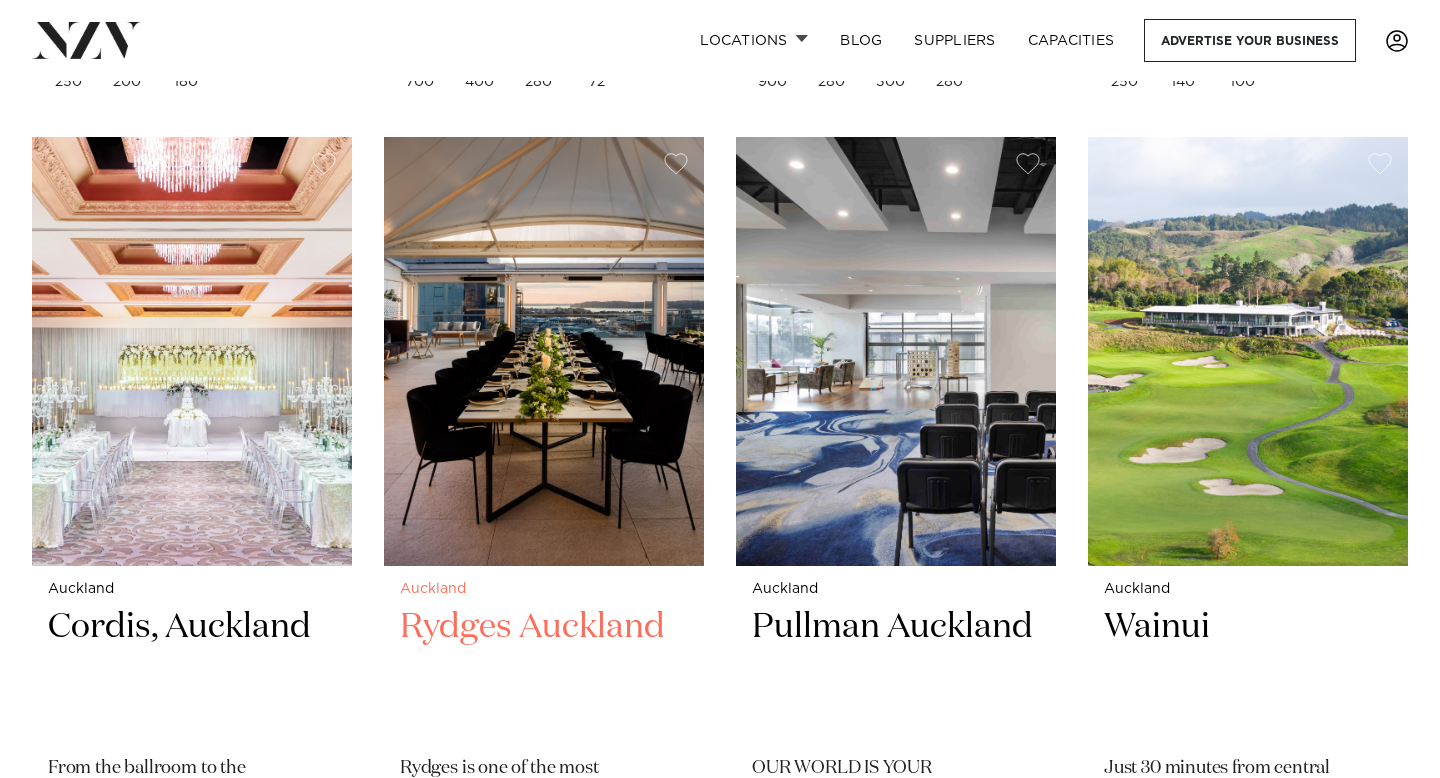 click at bounding box center (544, 351) 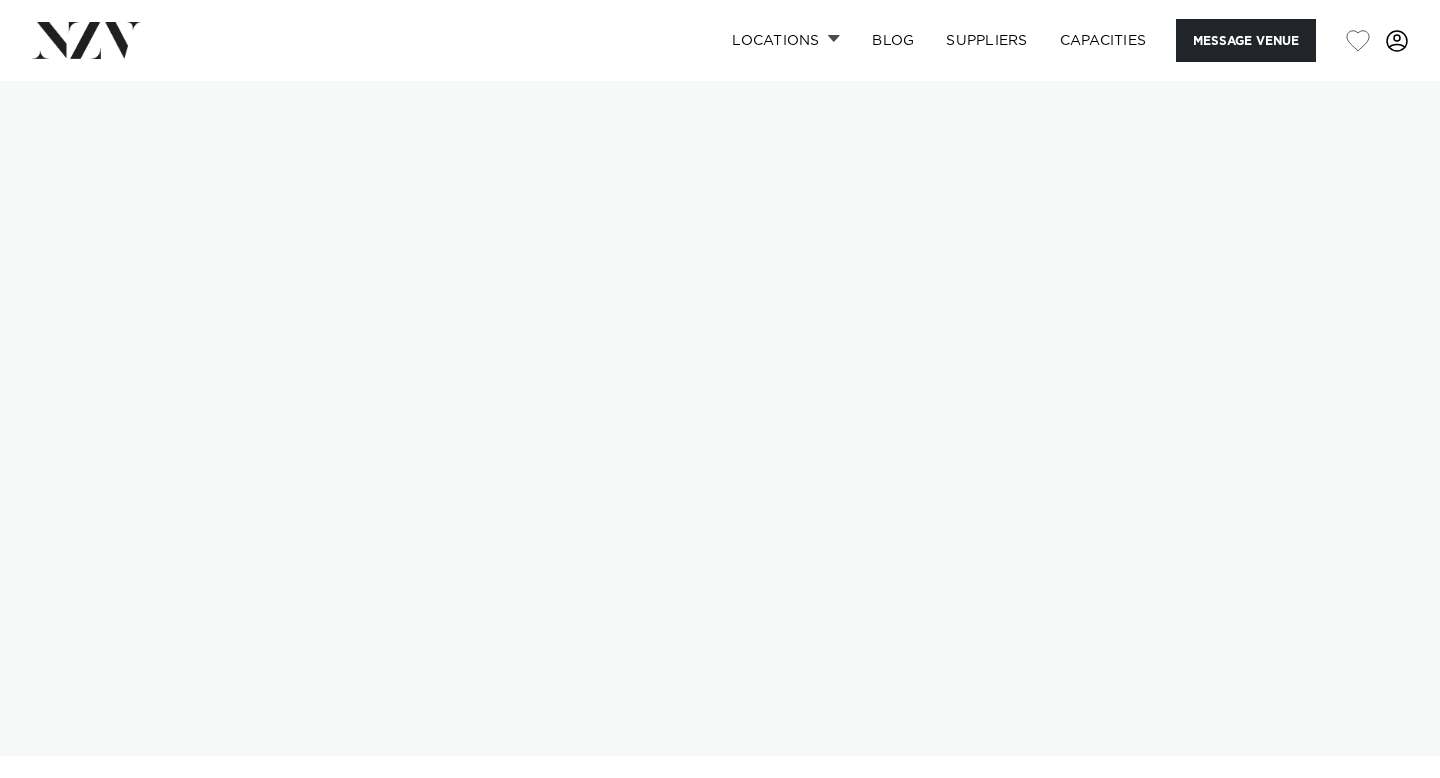 scroll, scrollTop: 0, scrollLeft: 0, axis: both 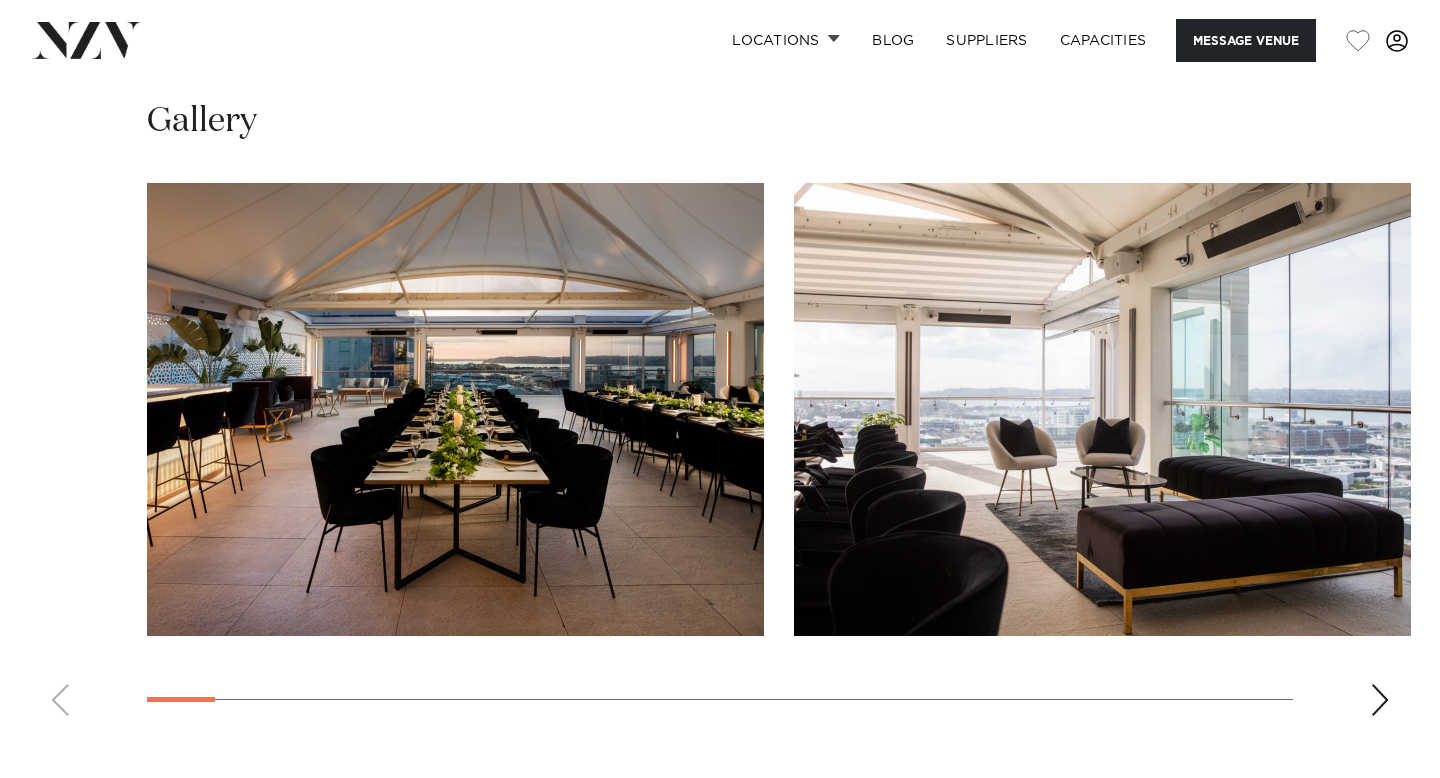 click at bounding box center (1380, 700) 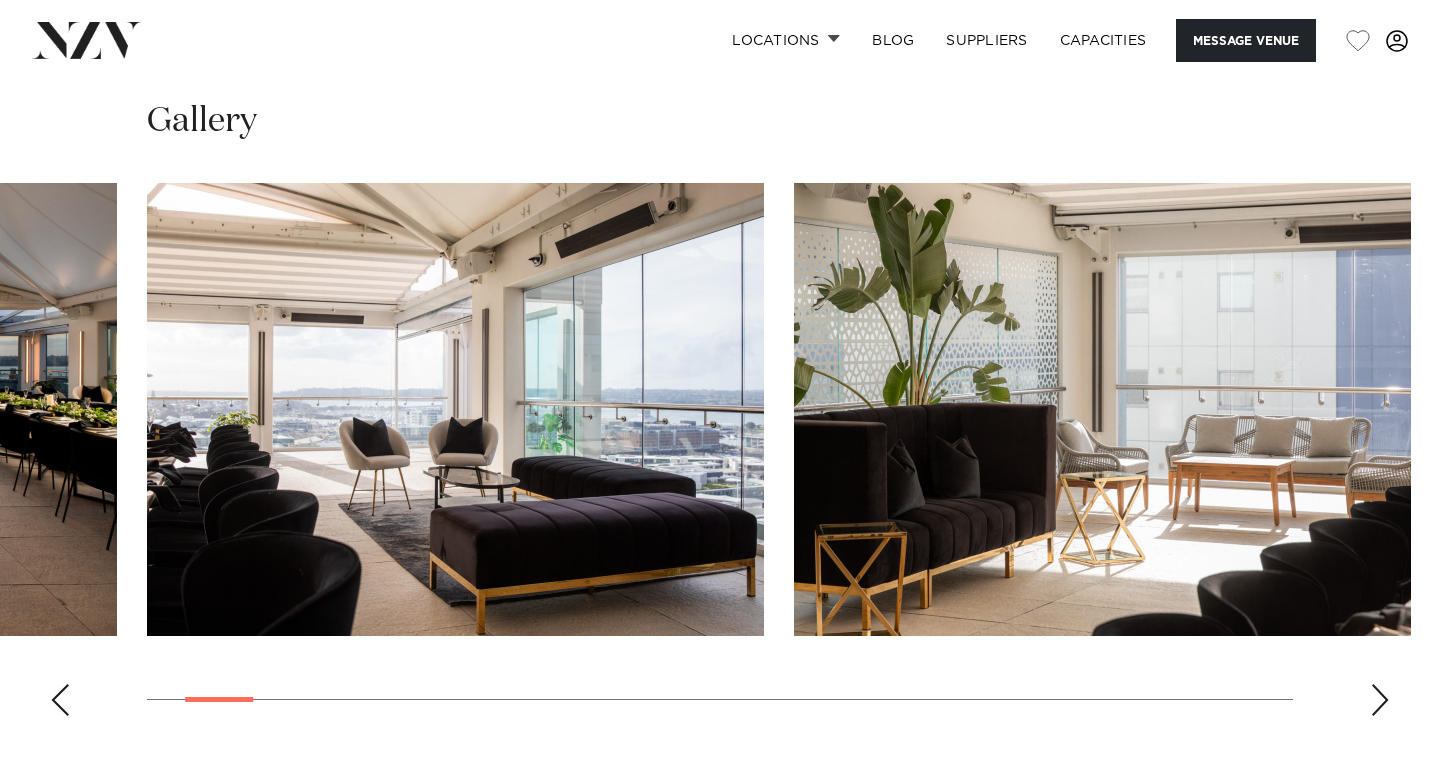 click at bounding box center [1380, 700] 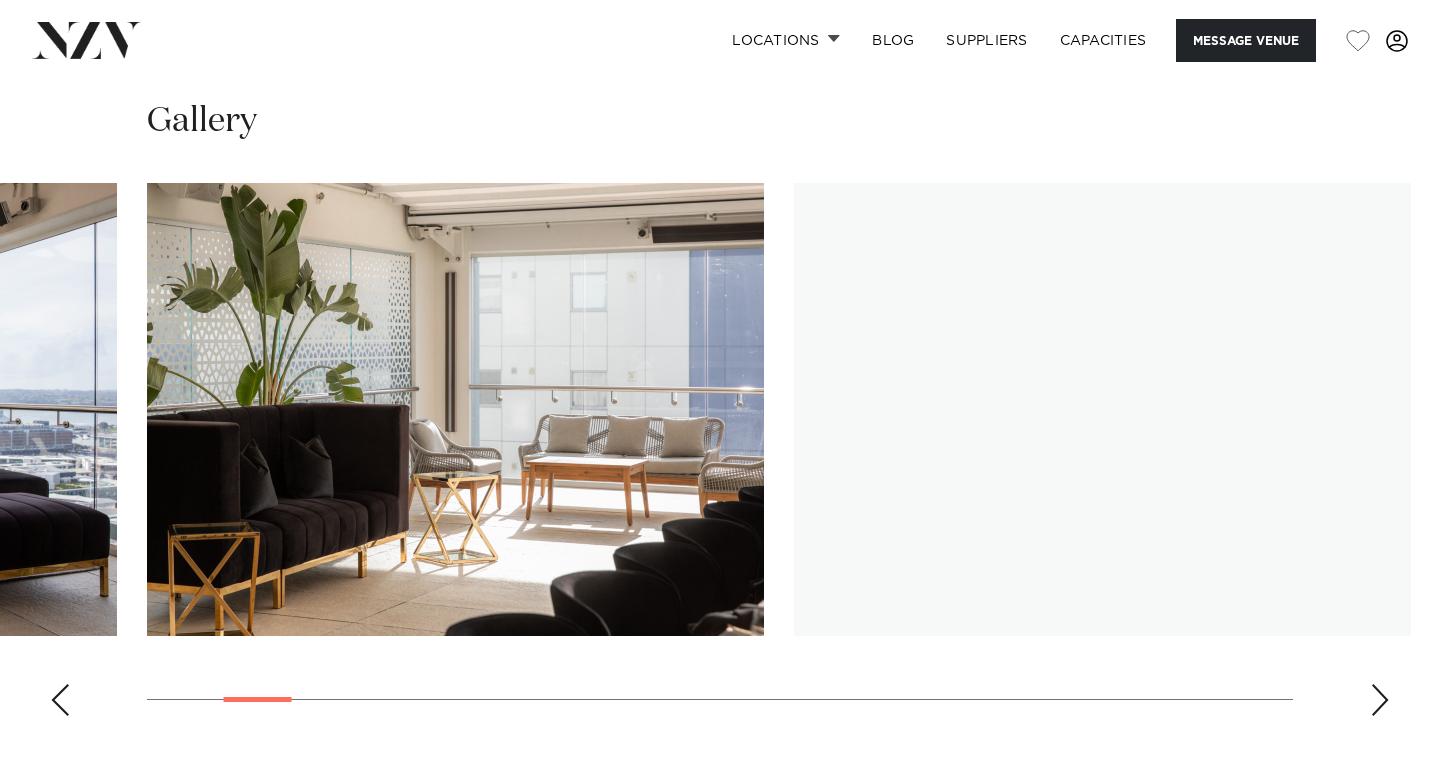 click at bounding box center (1380, 700) 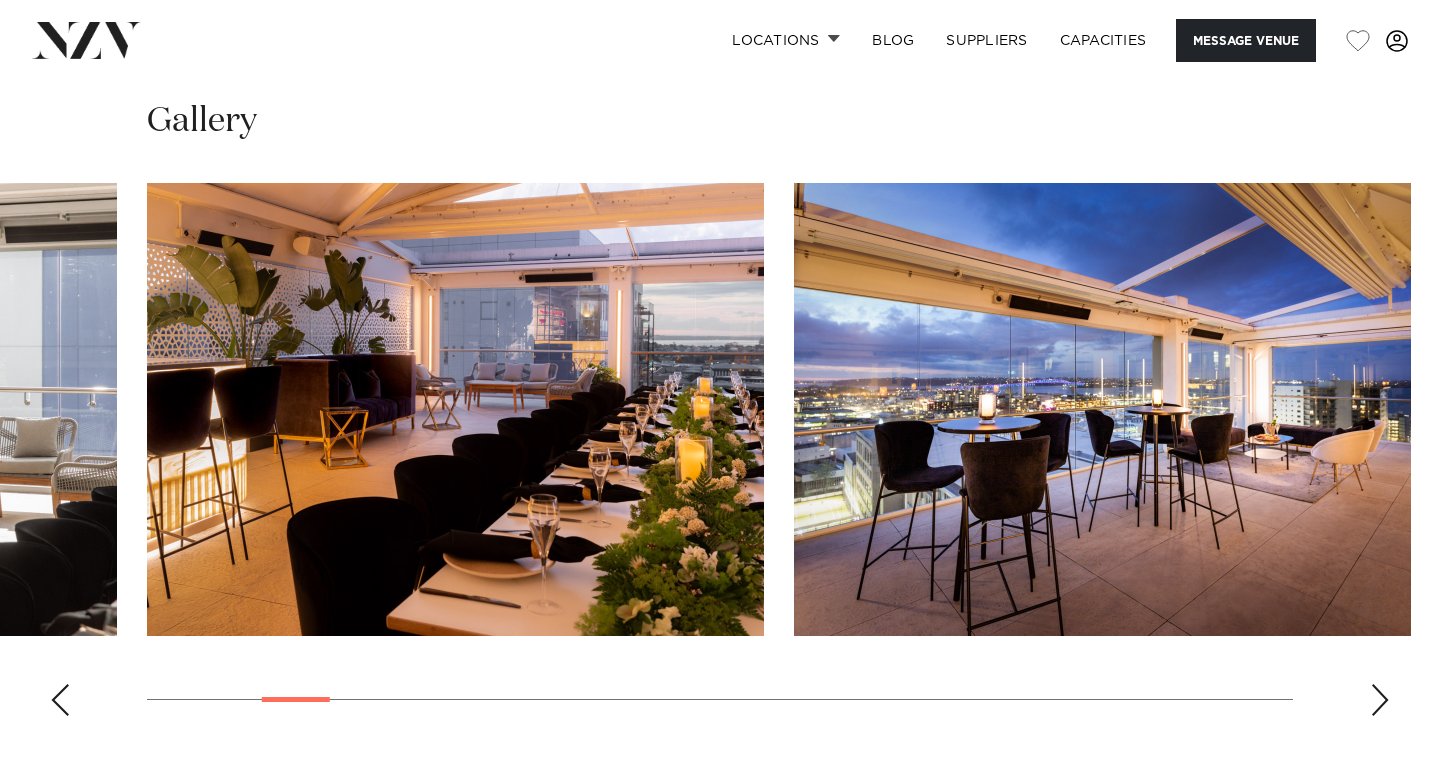 click at bounding box center [1380, 700] 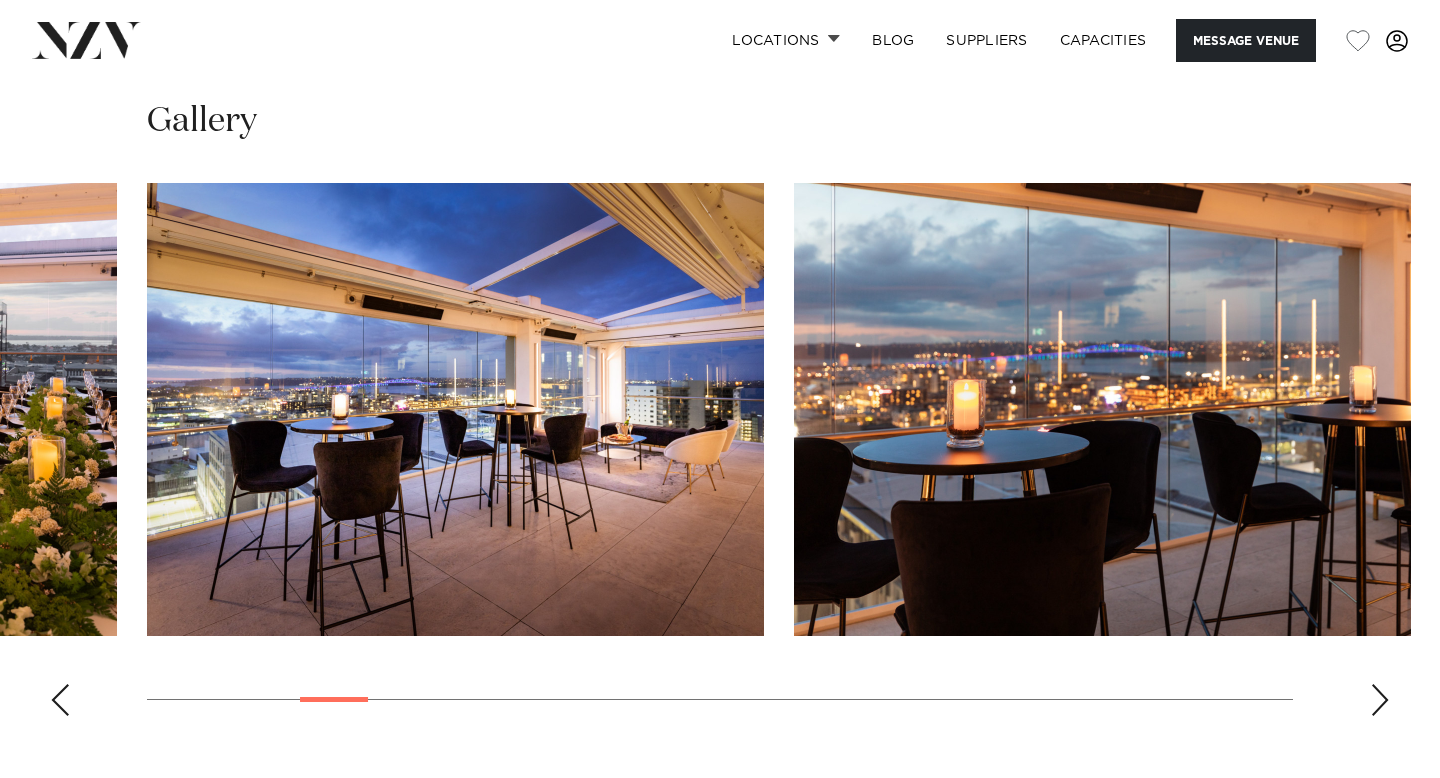 click at bounding box center [1380, 700] 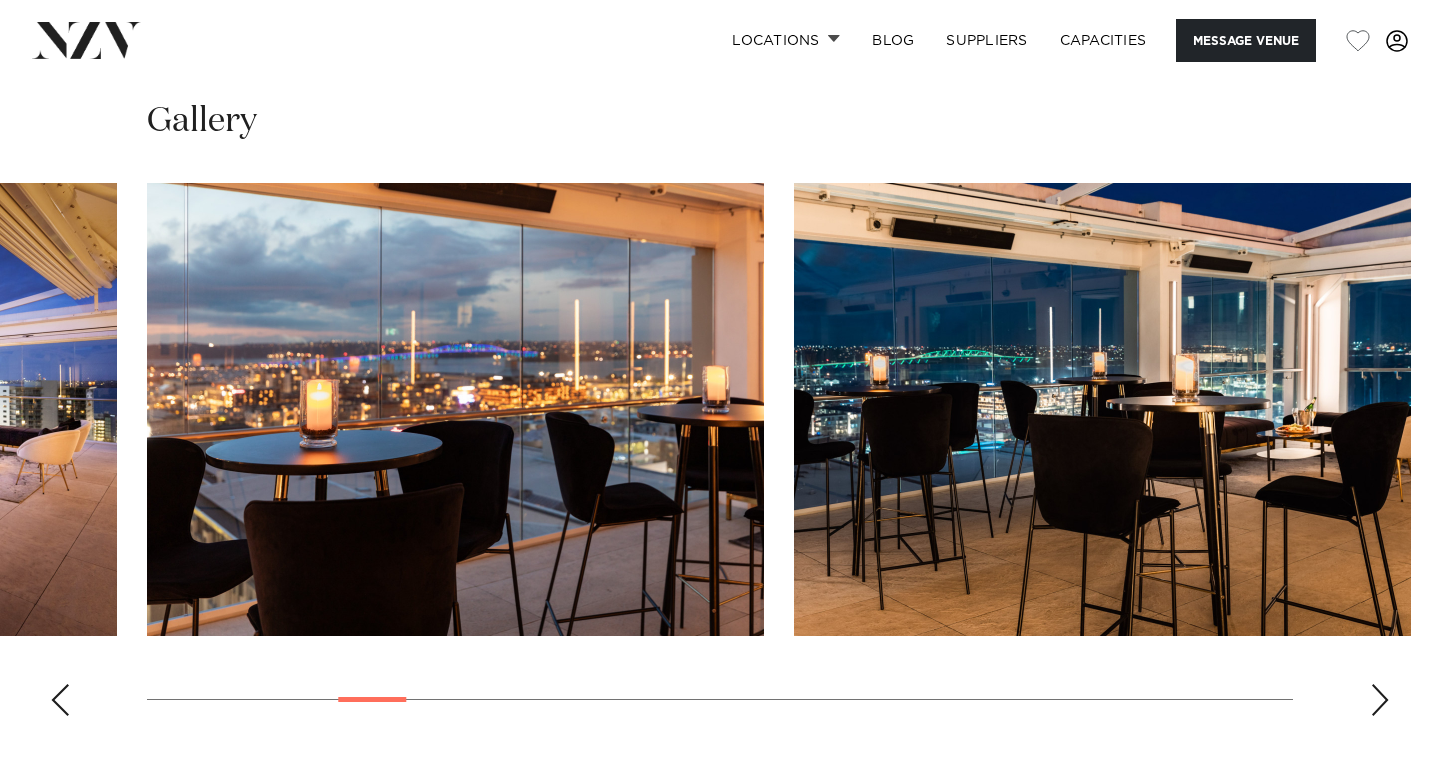 click at bounding box center (1380, 700) 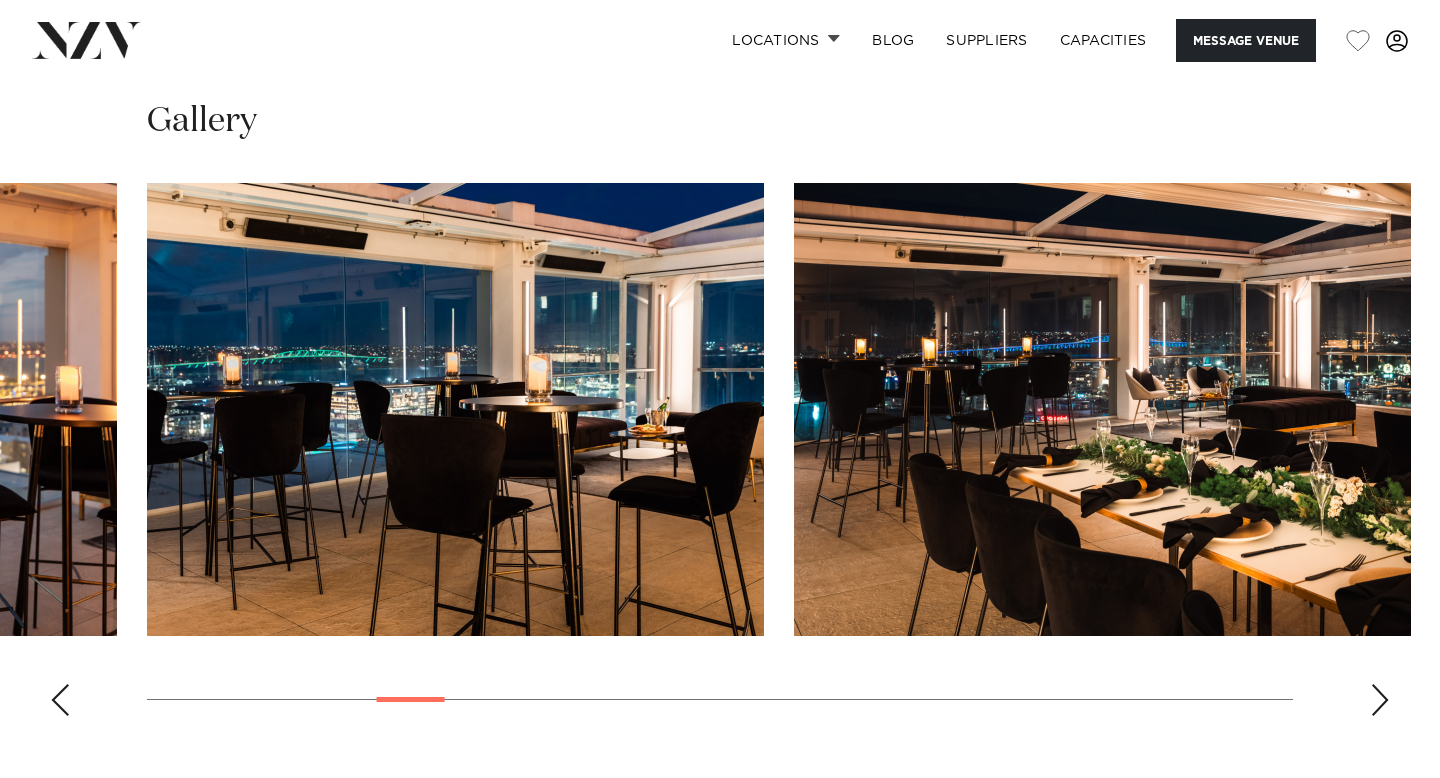 click at bounding box center (1380, 700) 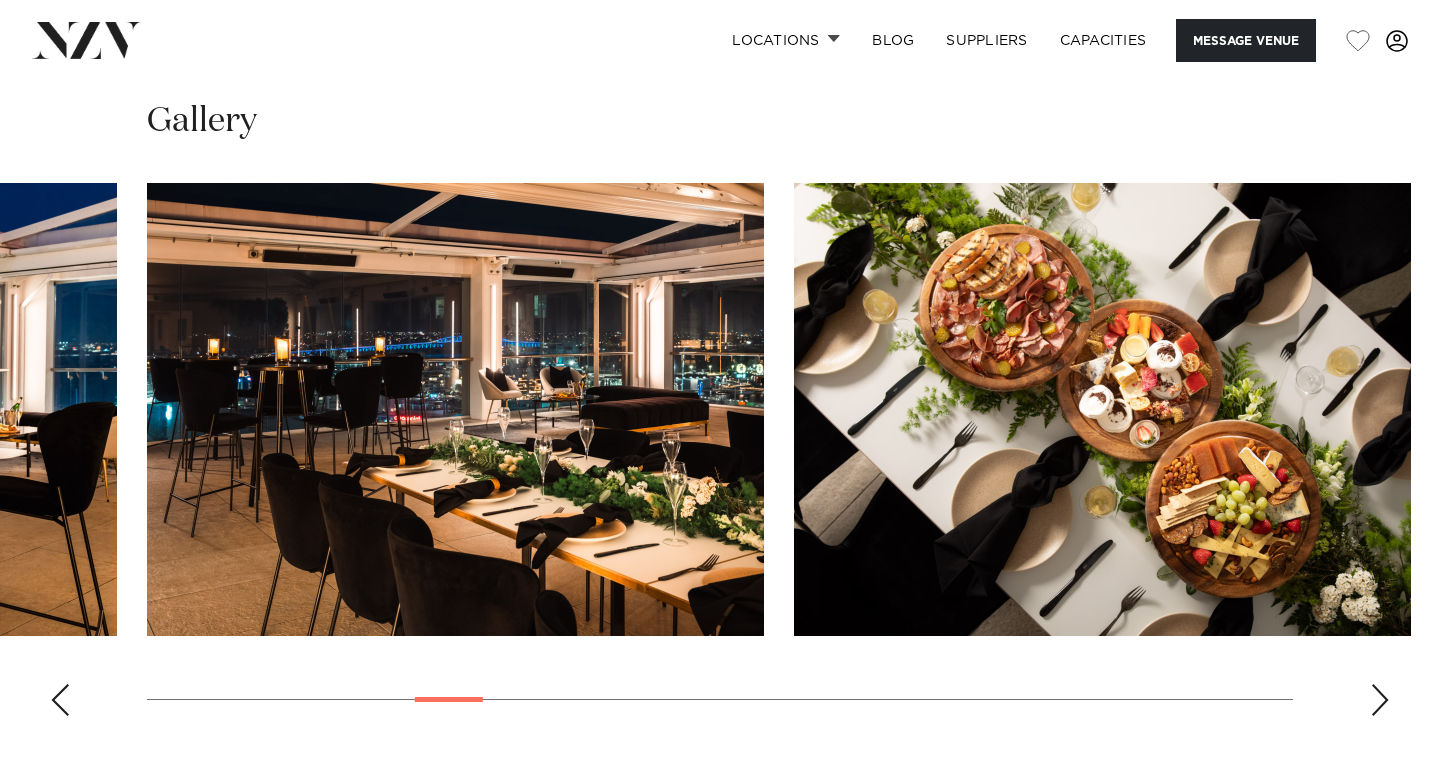 click at bounding box center (1380, 700) 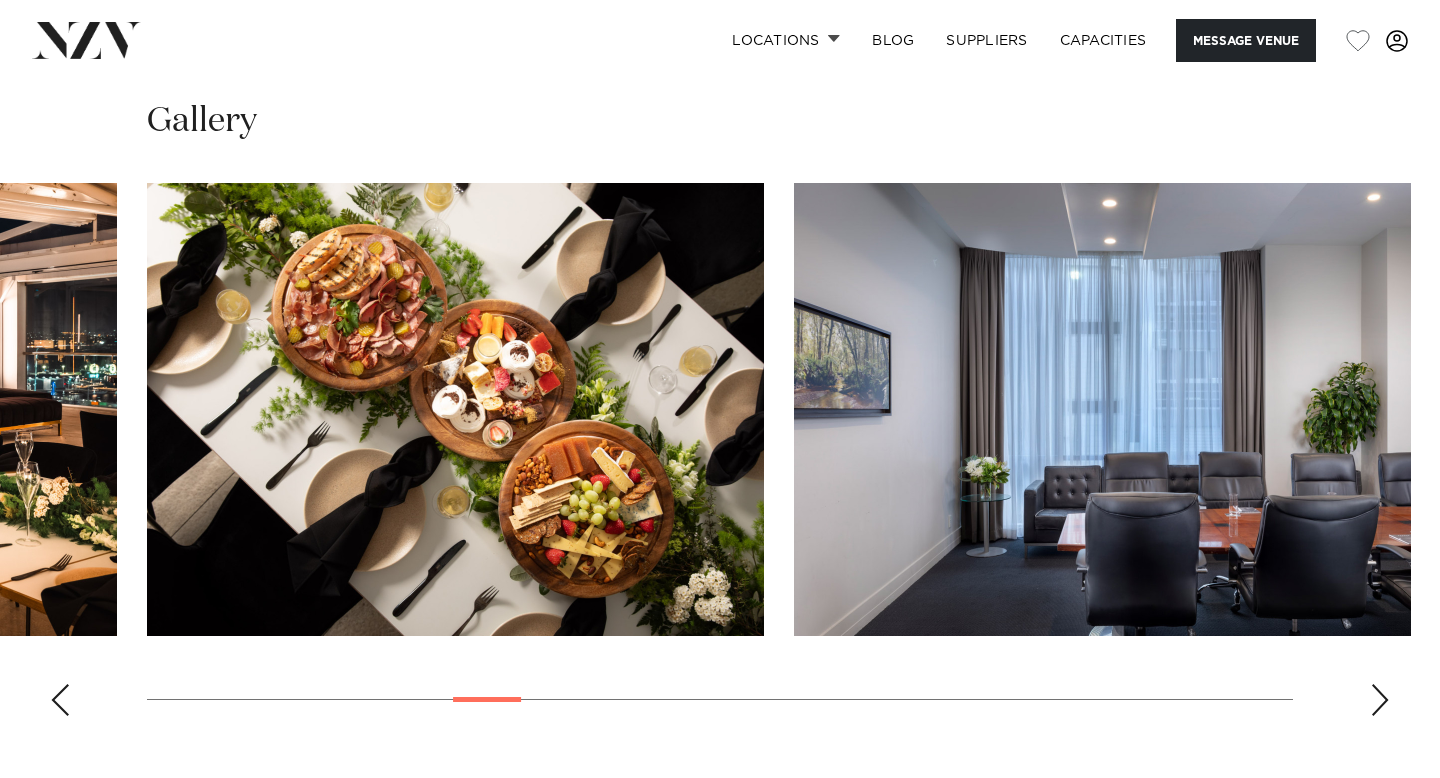 click at bounding box center [1380, 700] 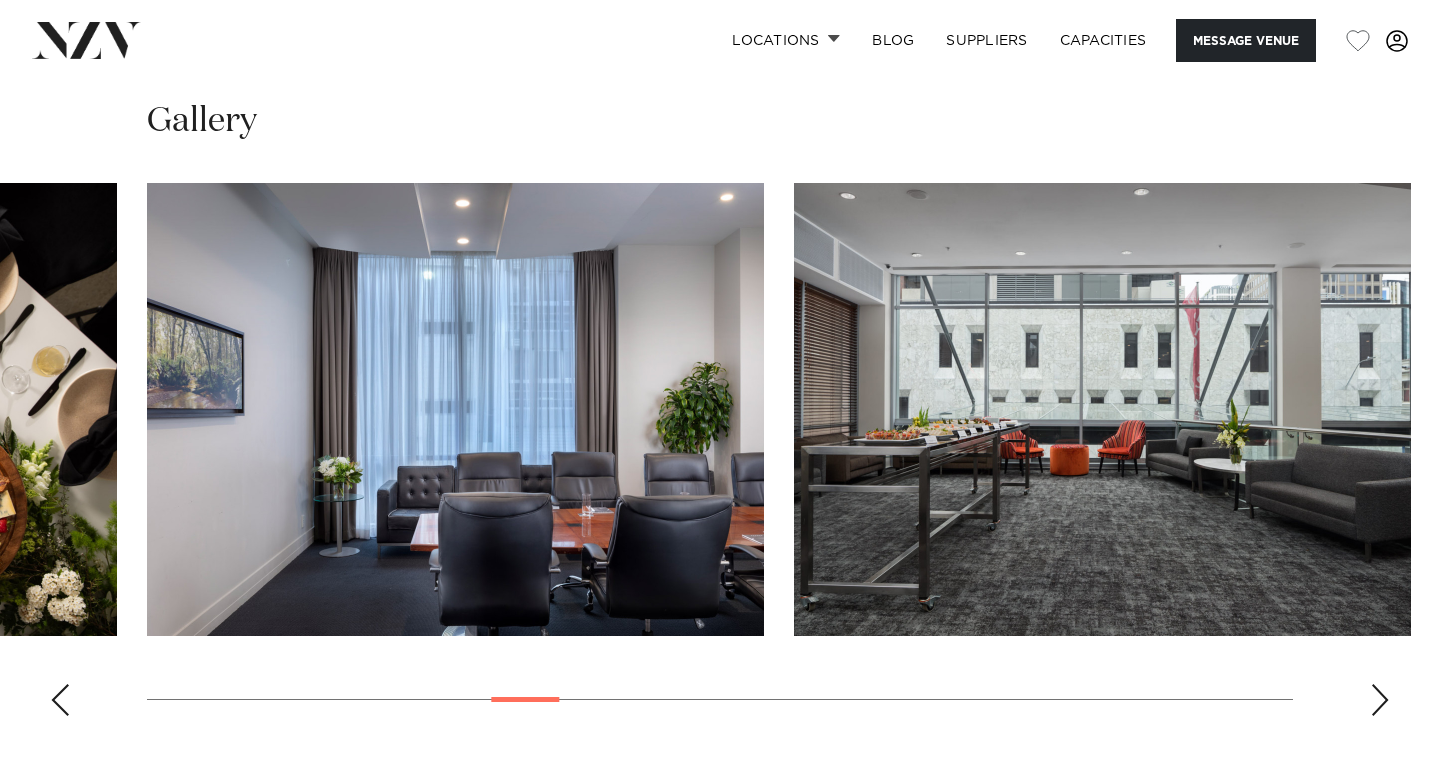 click at bounding box center (1380, 700) 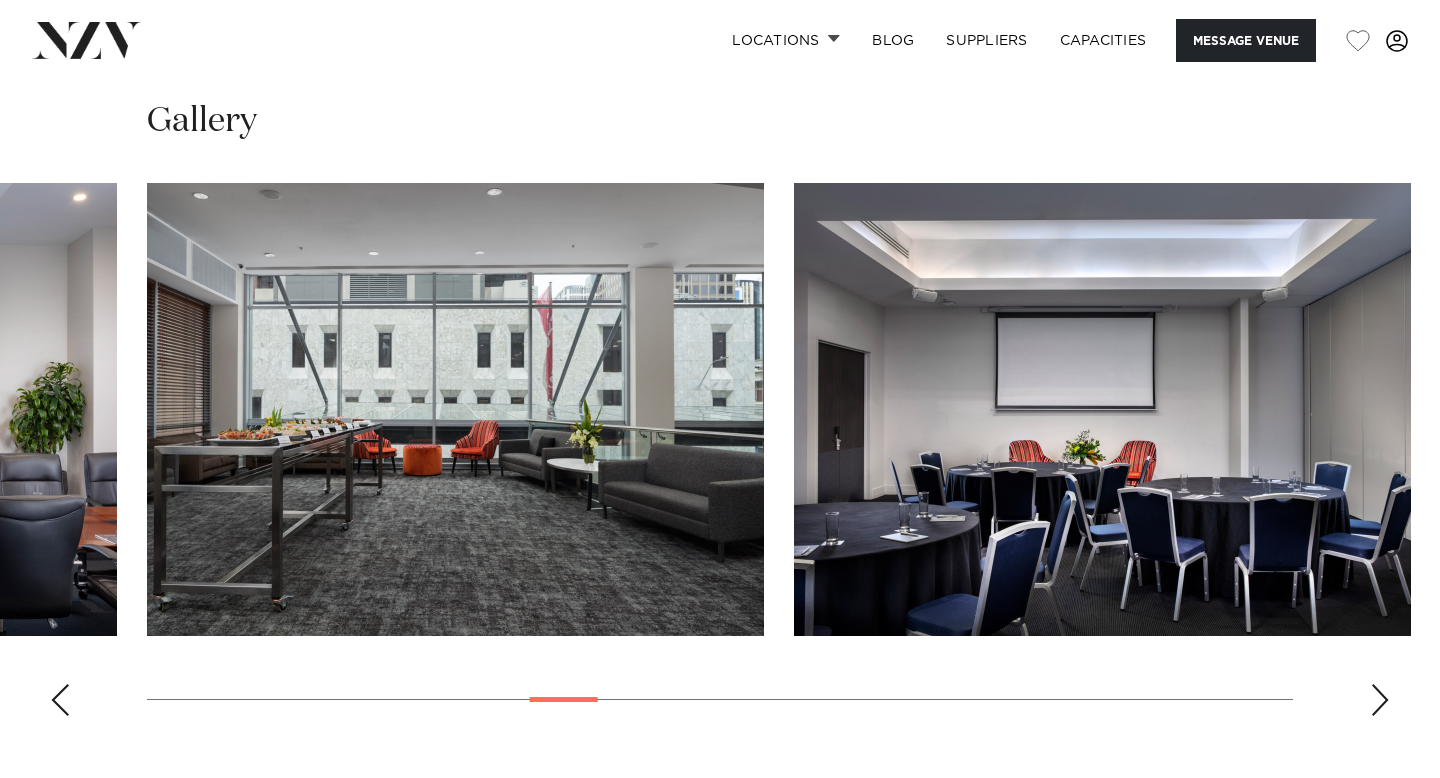 click at bounding box center (1380, 700) 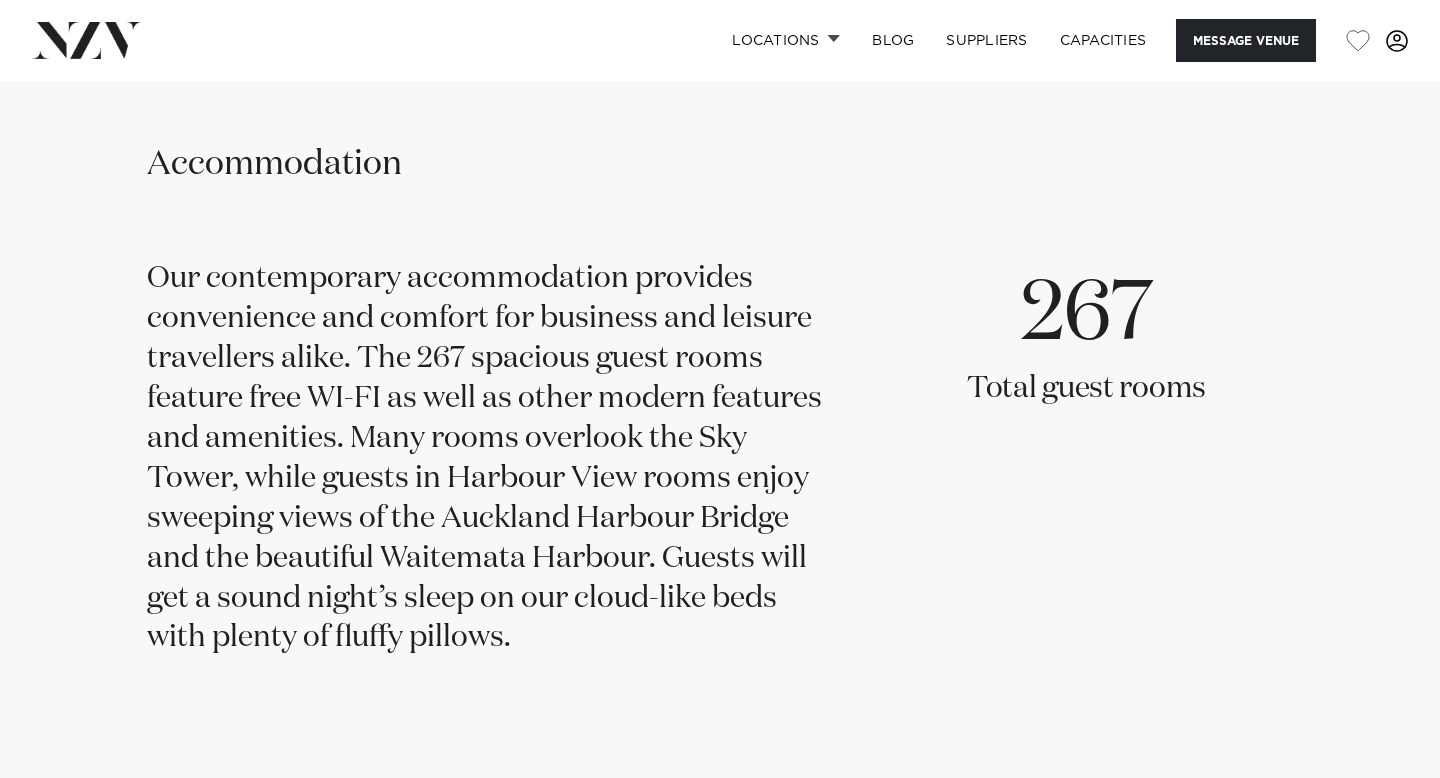 scroll, scrollTop: 4040, scrollLeft: 0, axis: vertical 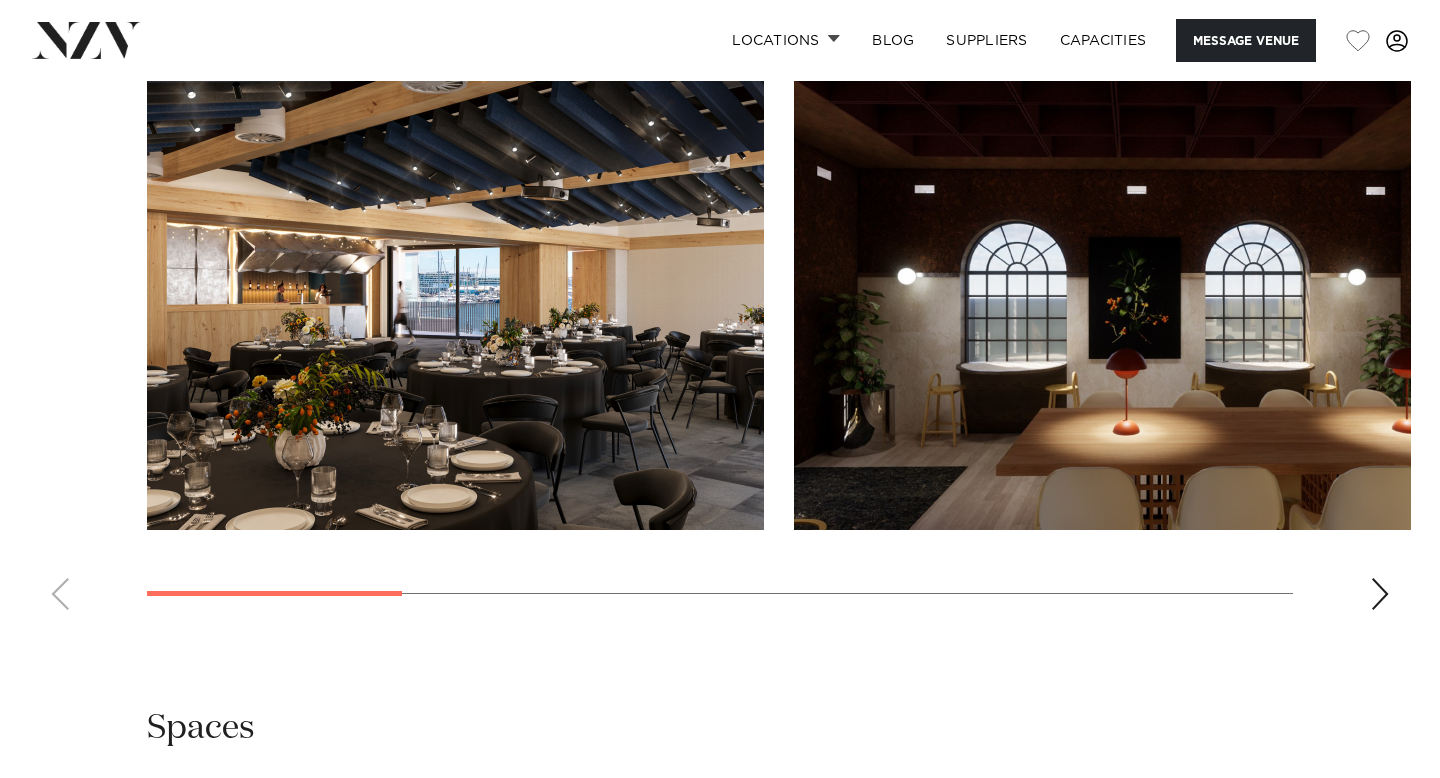 click at bounding box center (1380, 594) 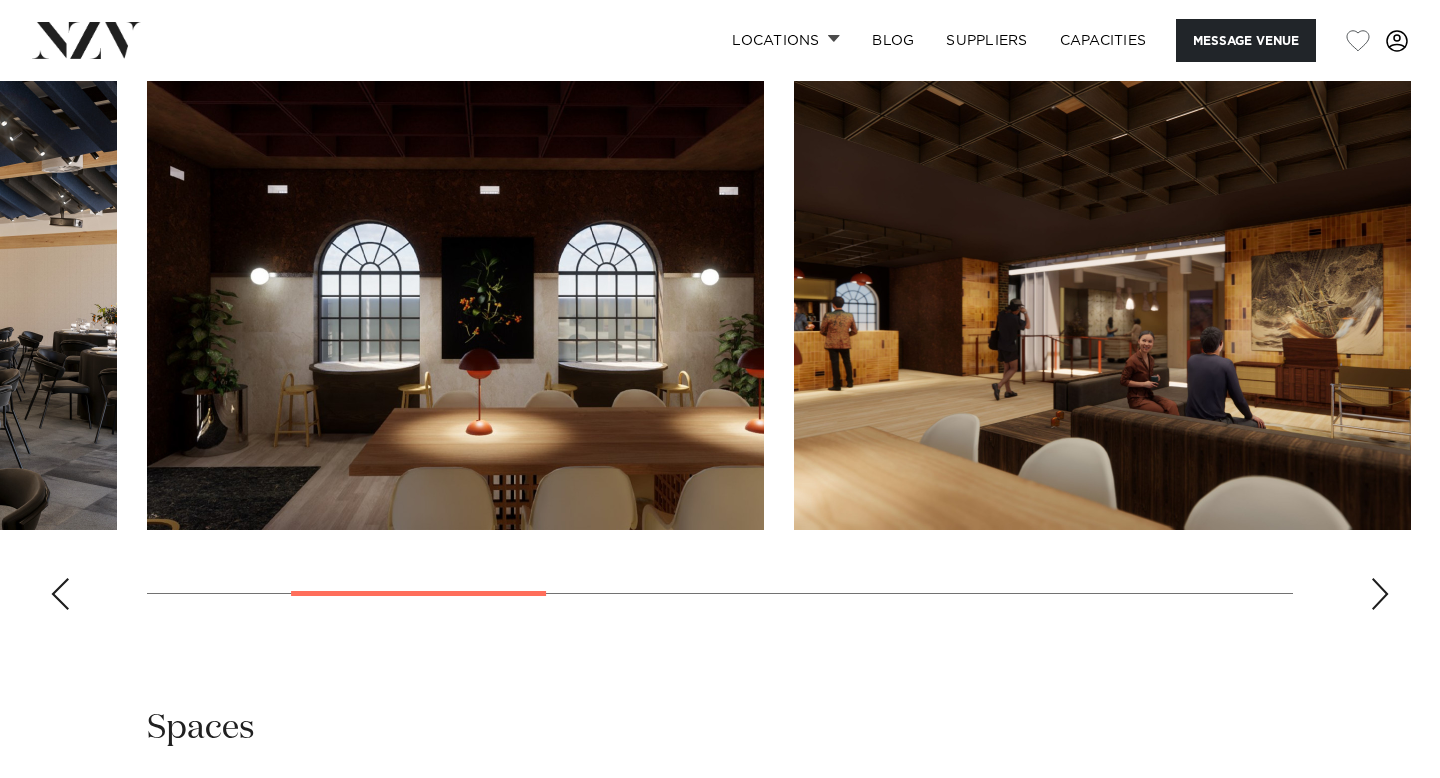 click at bounding box center (1380, 594) 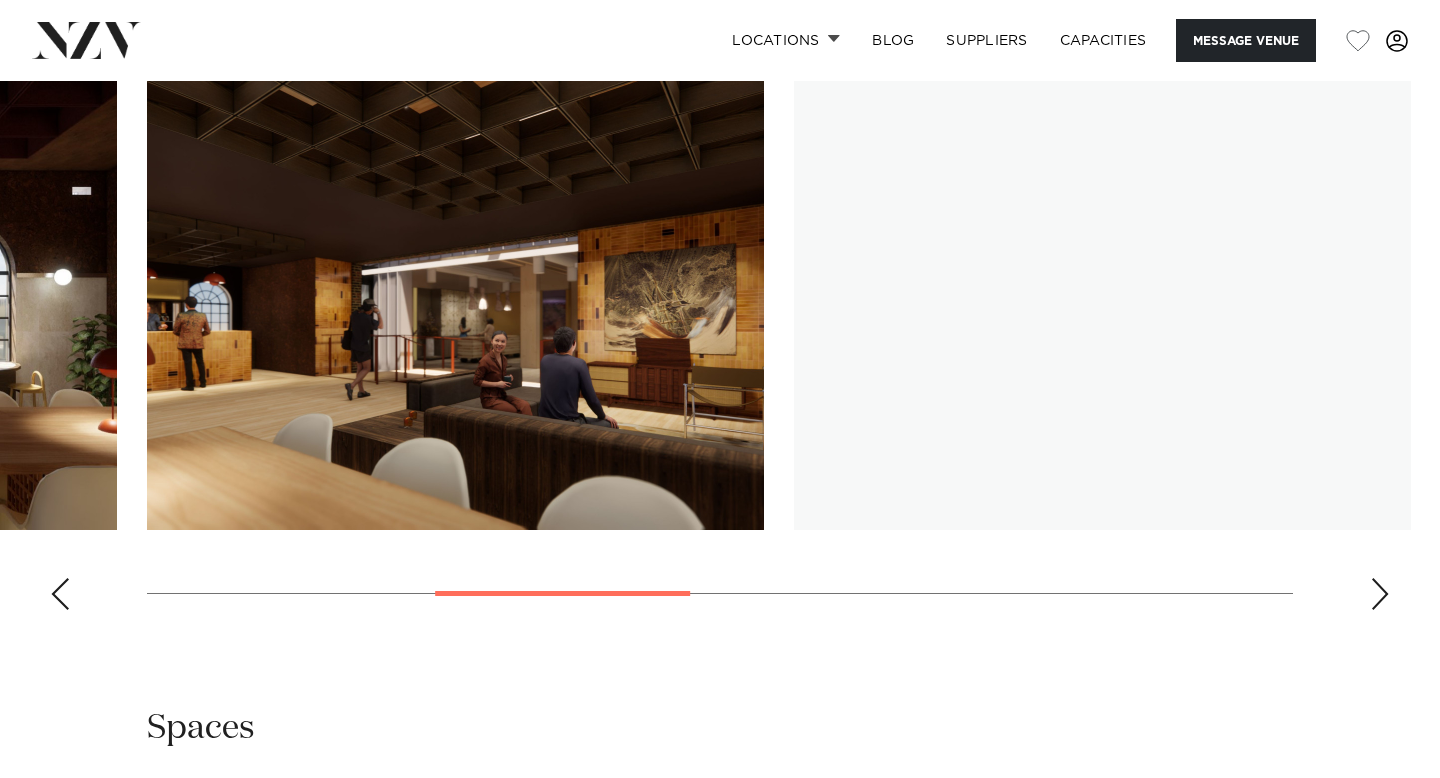click at bounding box center [1380, 594] 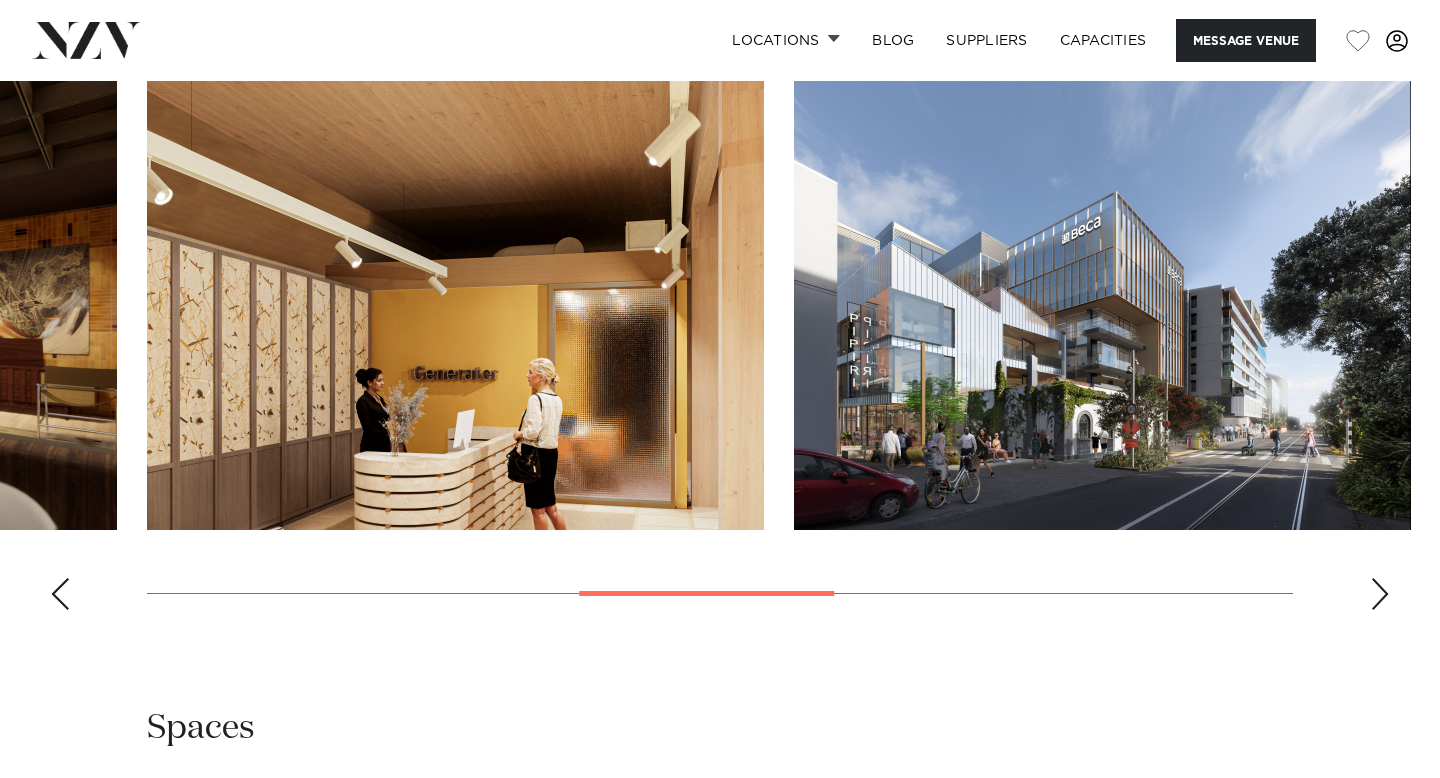 click at bounding box center [1380, 594] 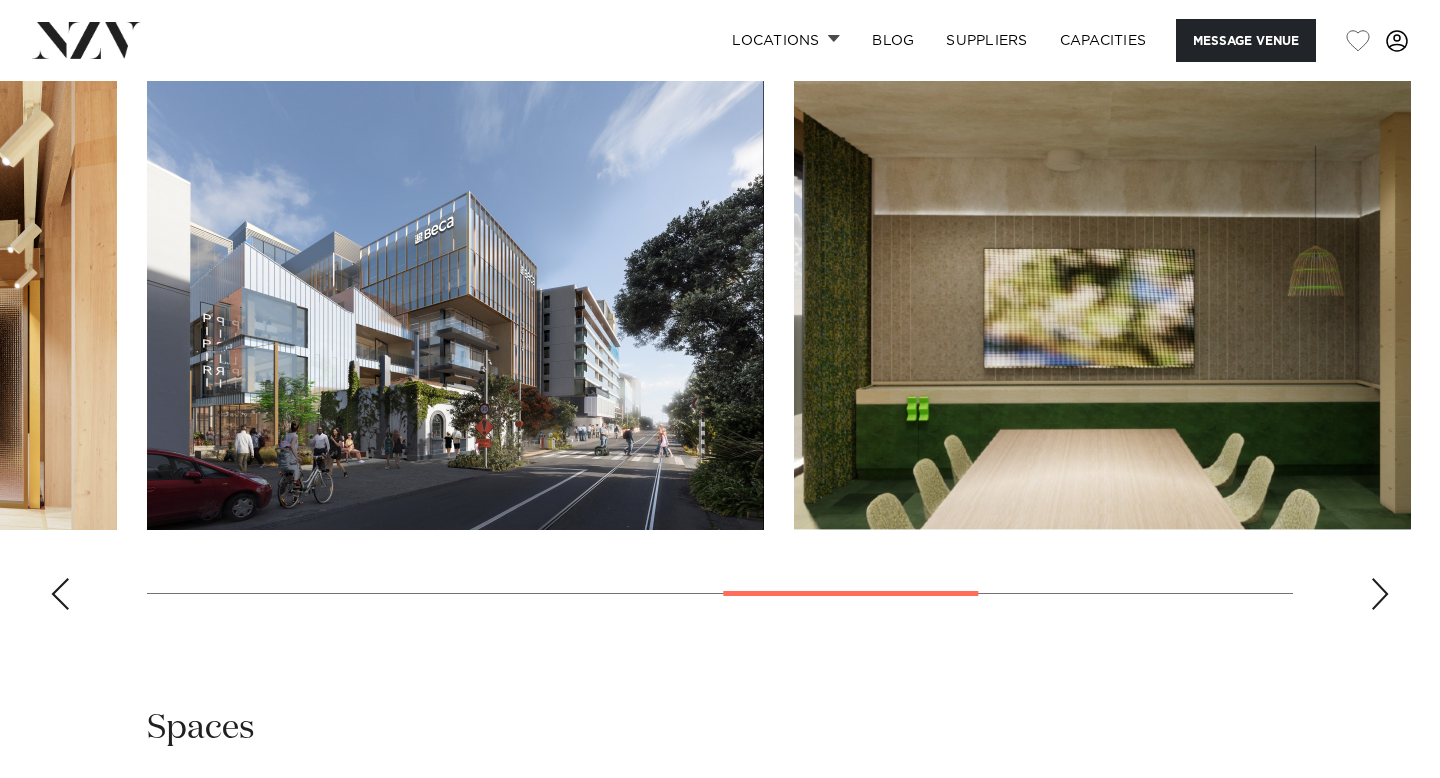 click at bounding box center [1380, 594] 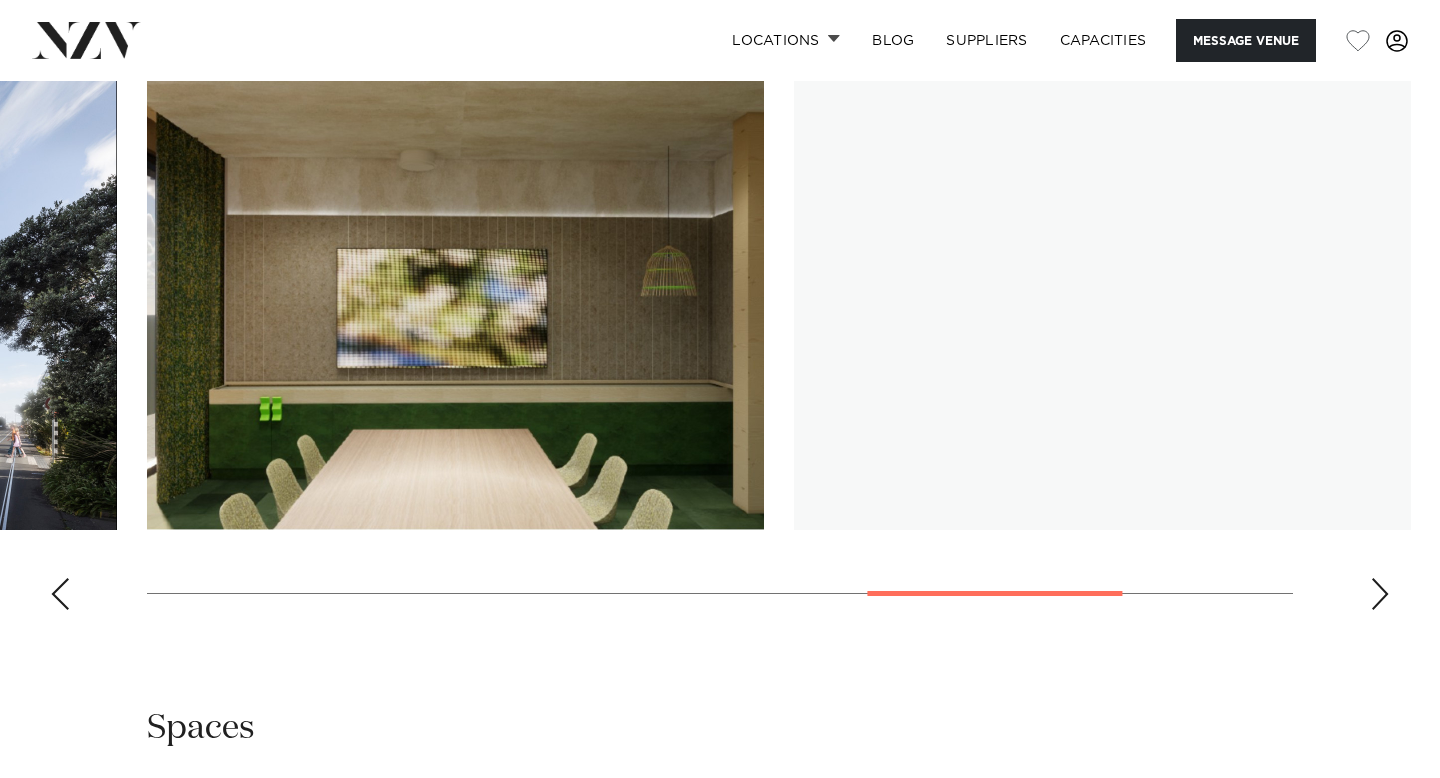 click at bounding box center (1380, 594) 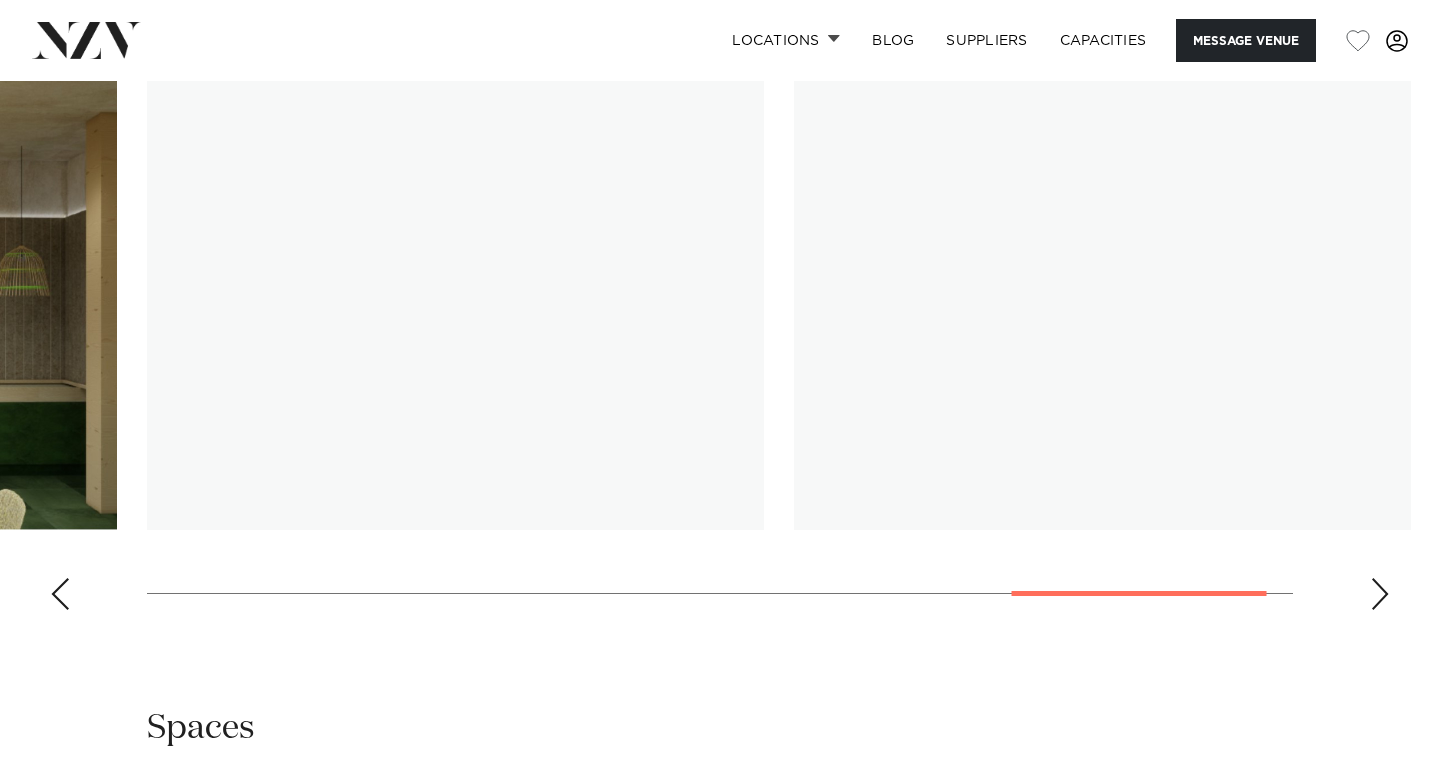 click at bounding box center [1380, 594] 